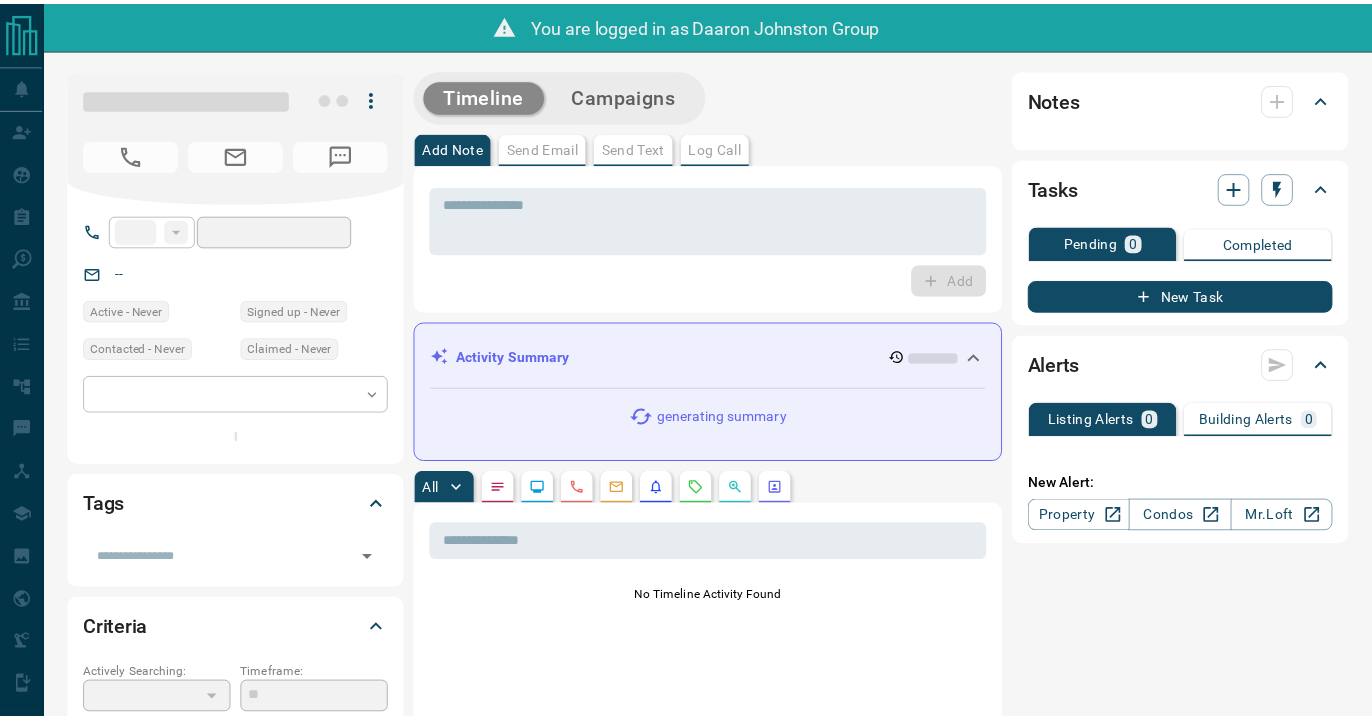 scroll, scrollTop: 0, scrollLeft: 0, axis: both 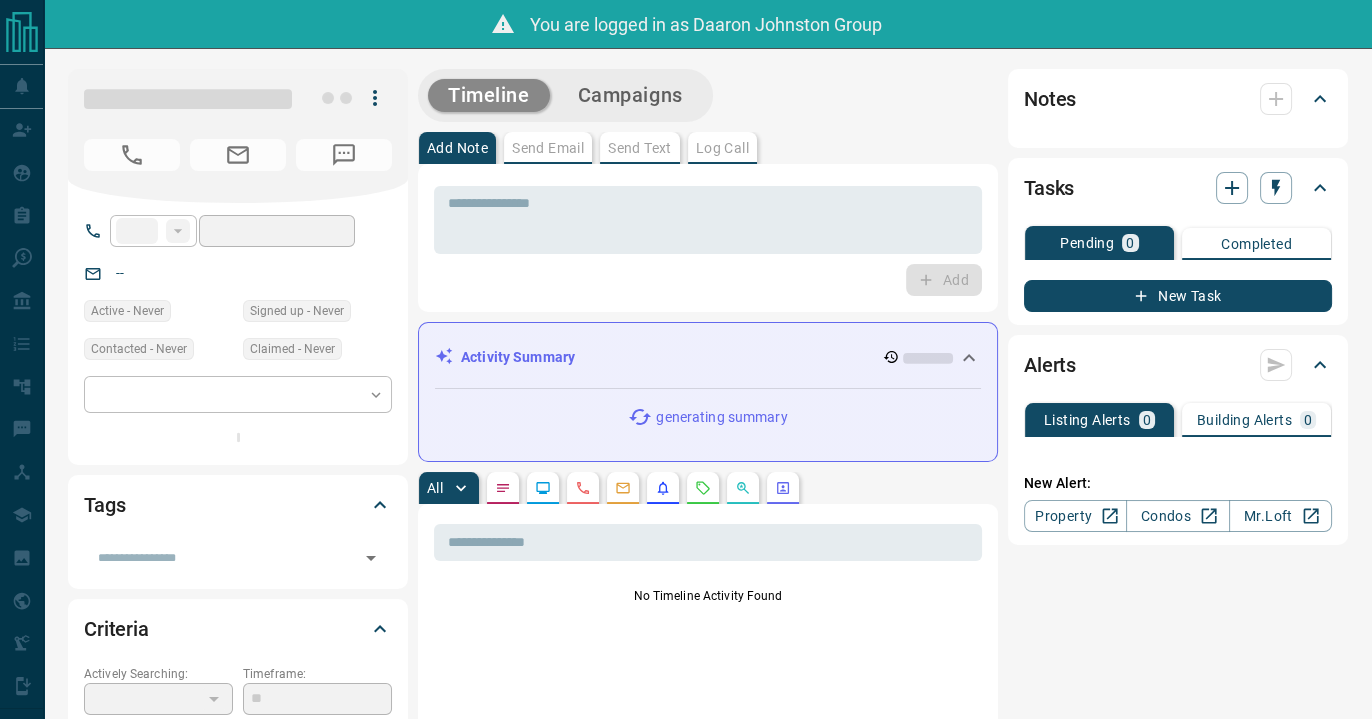 type on "**" 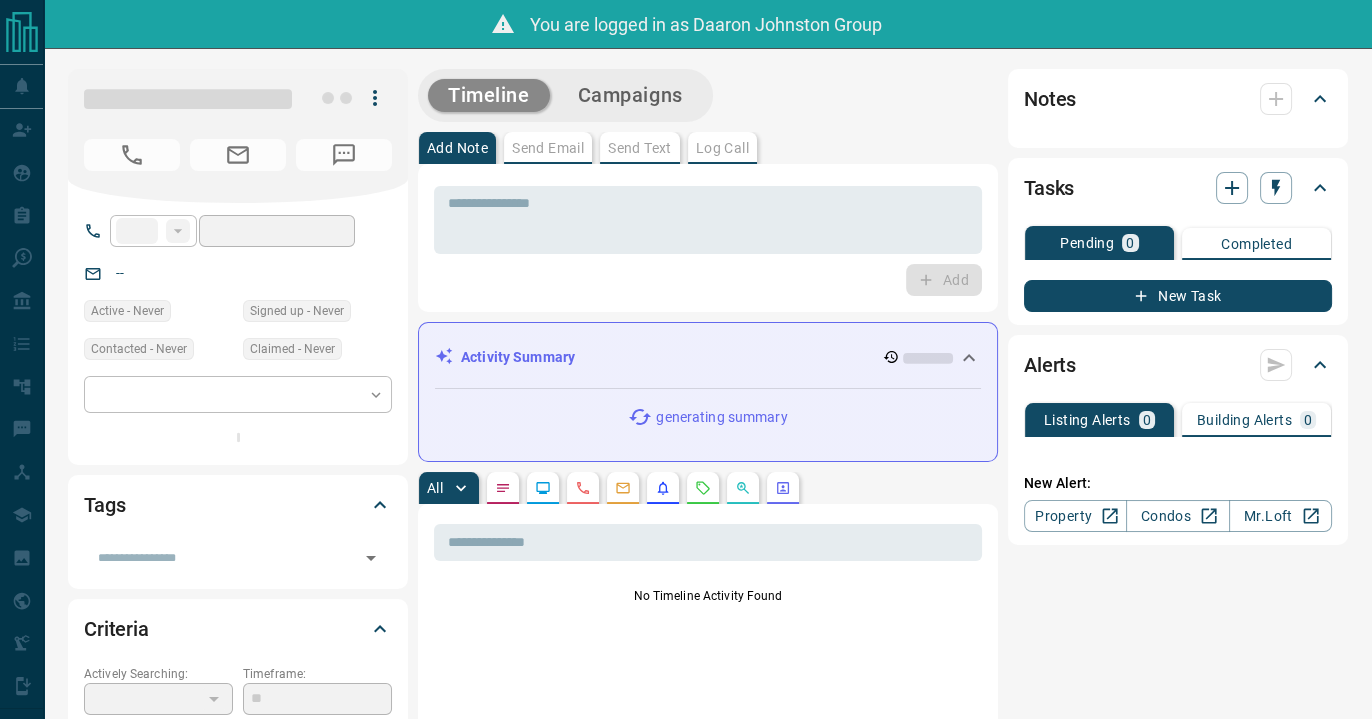 type on "**********" 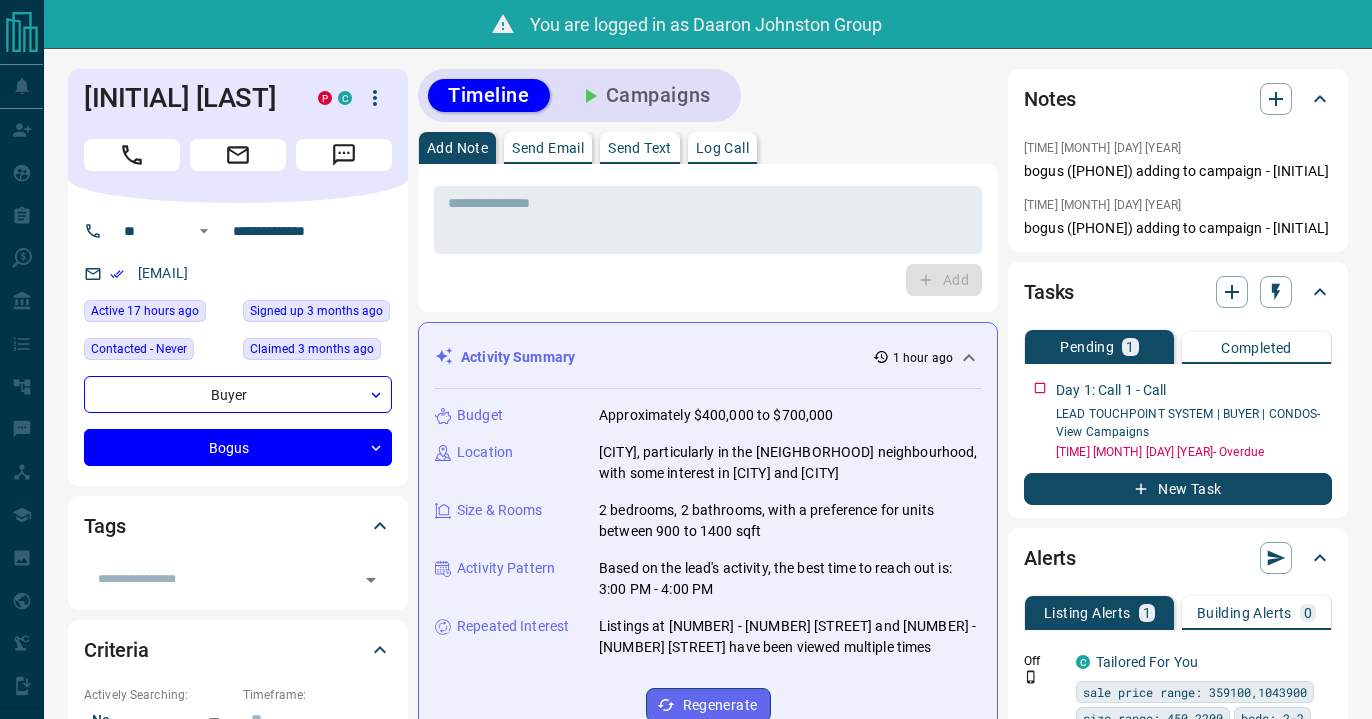 scroll, scrollTop: 0, scrollLeft: 0, axis: both 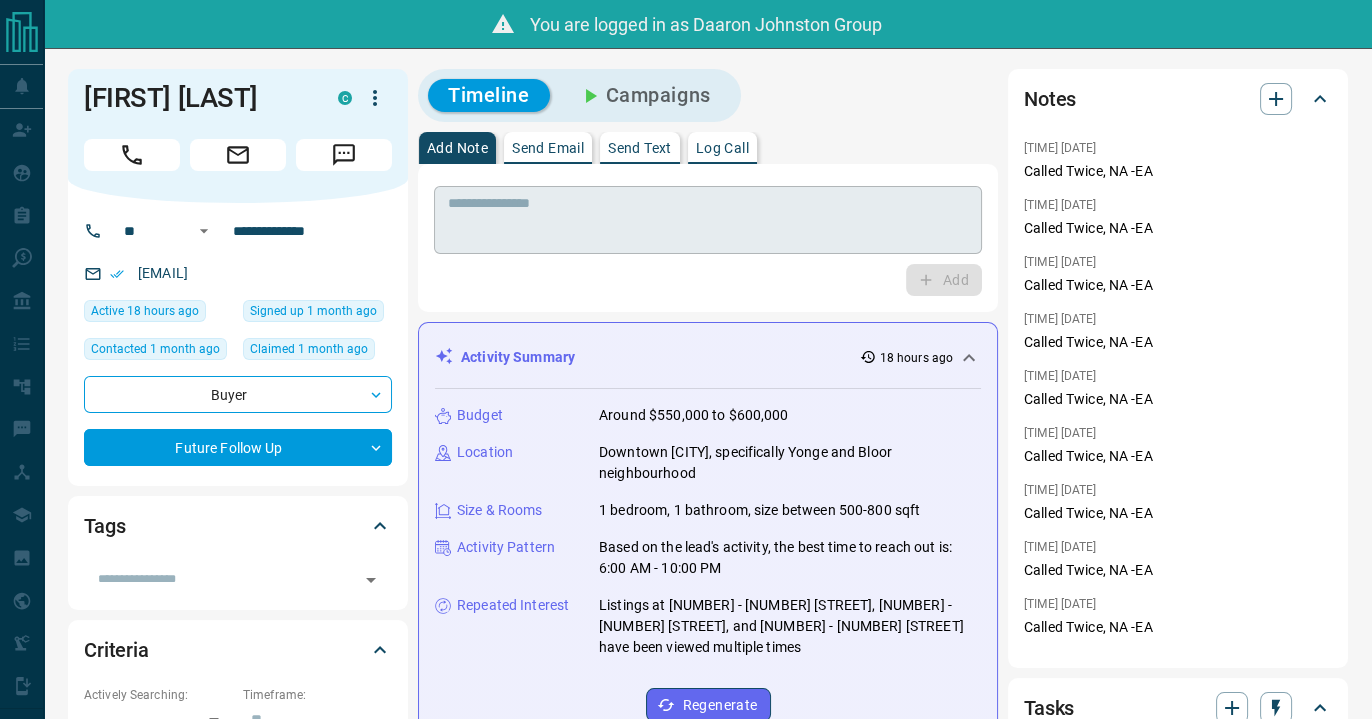 click at bounding box center (708, 220) 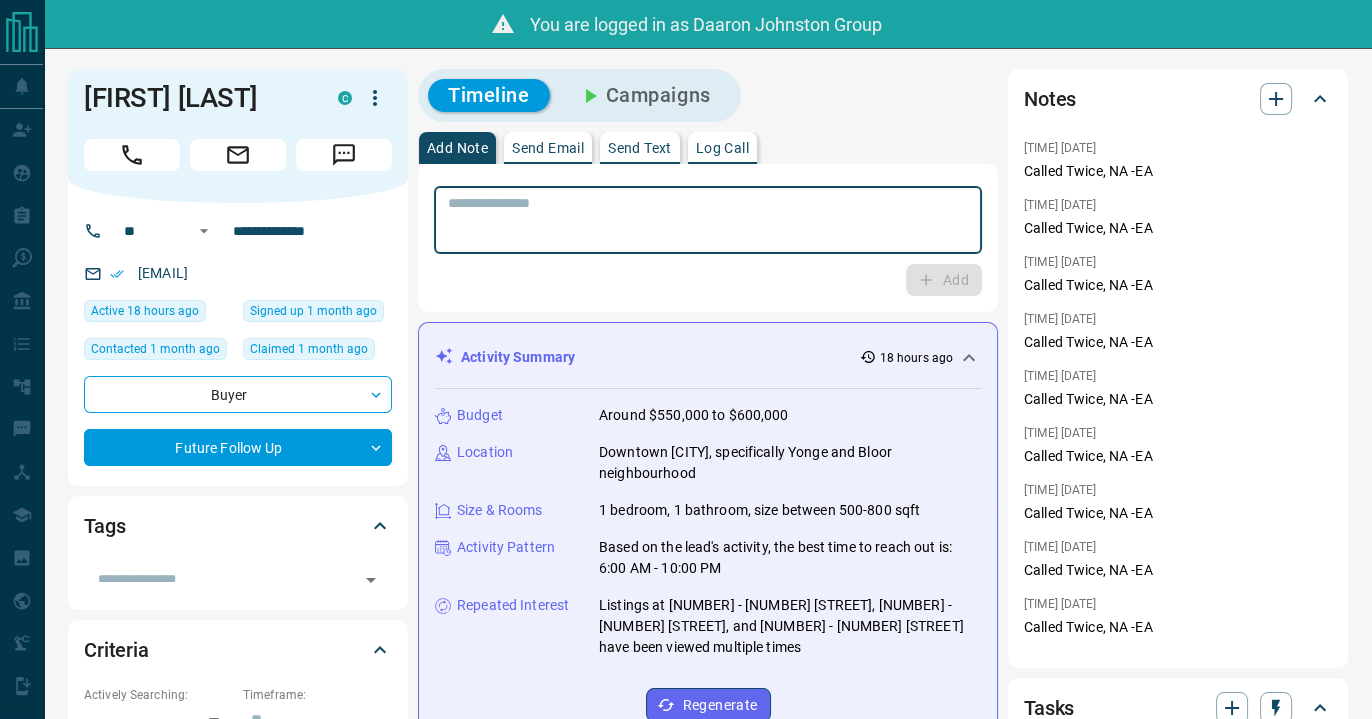 paste on "**********" 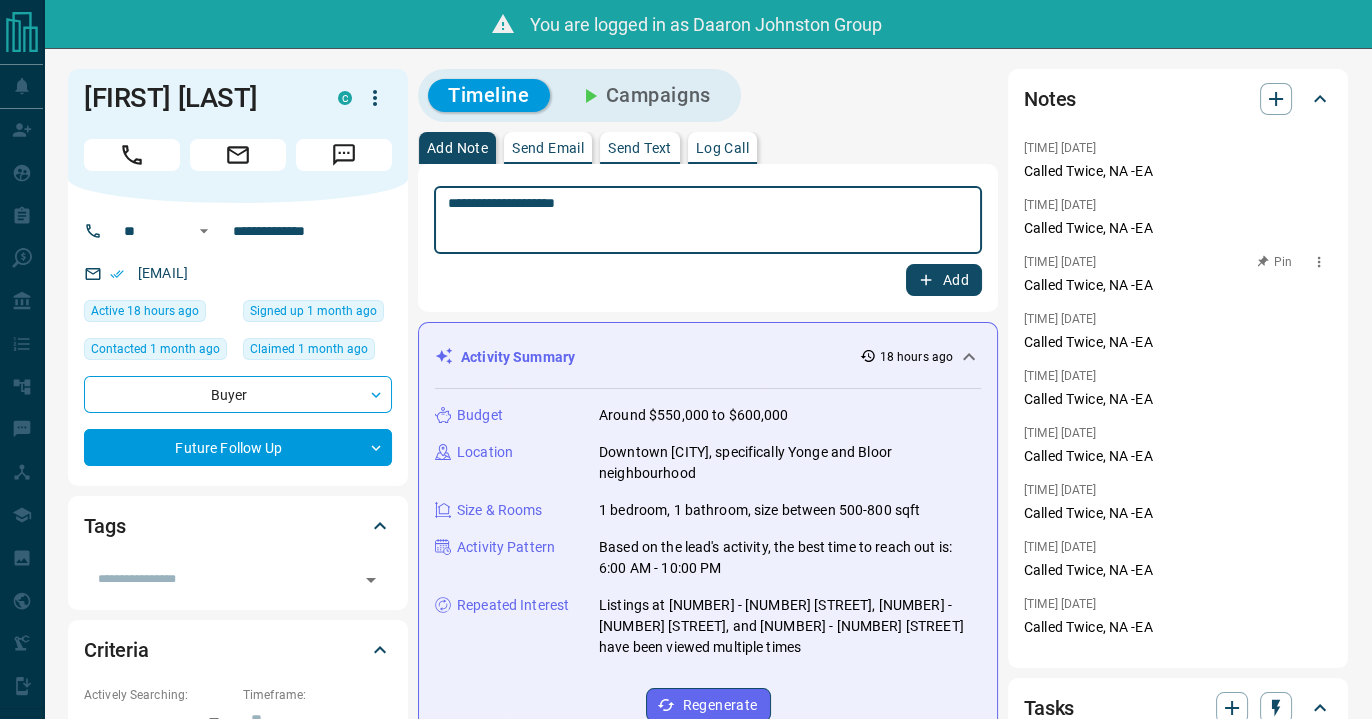 type on "**********" 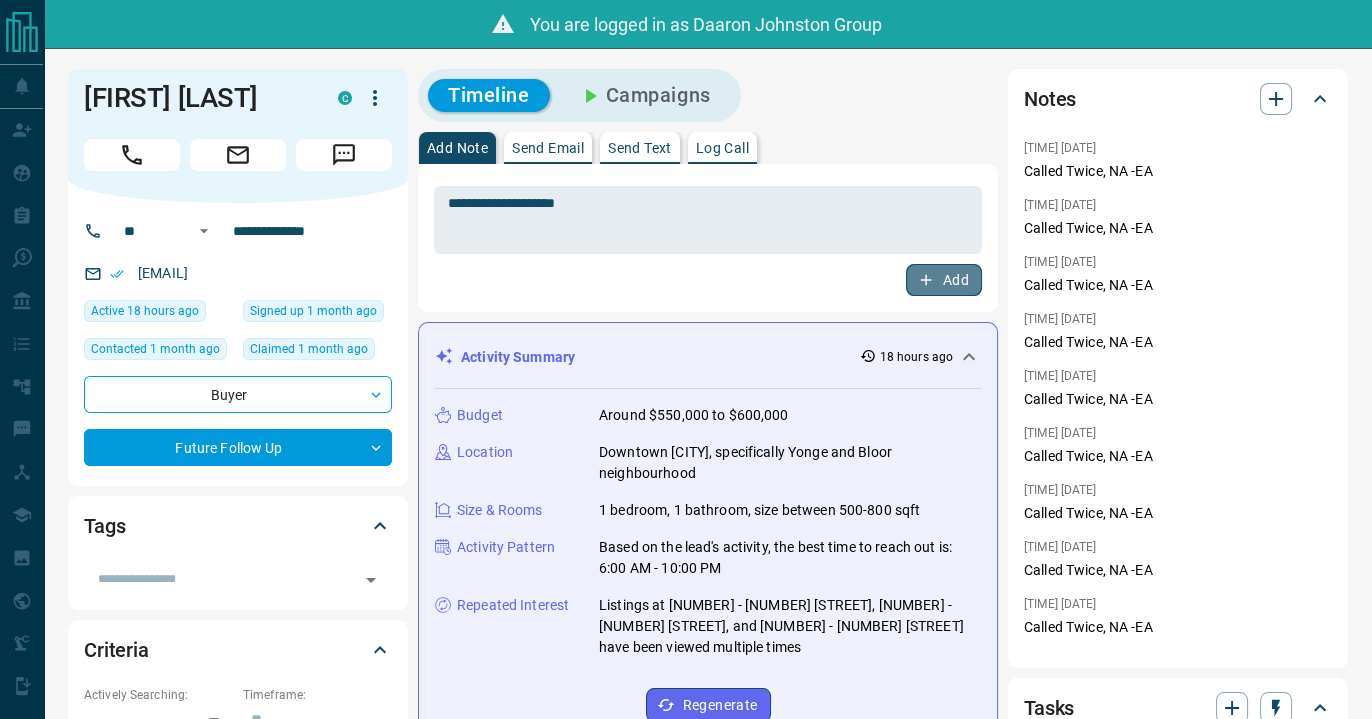 click on "Add" at bounding box center [944, 280] 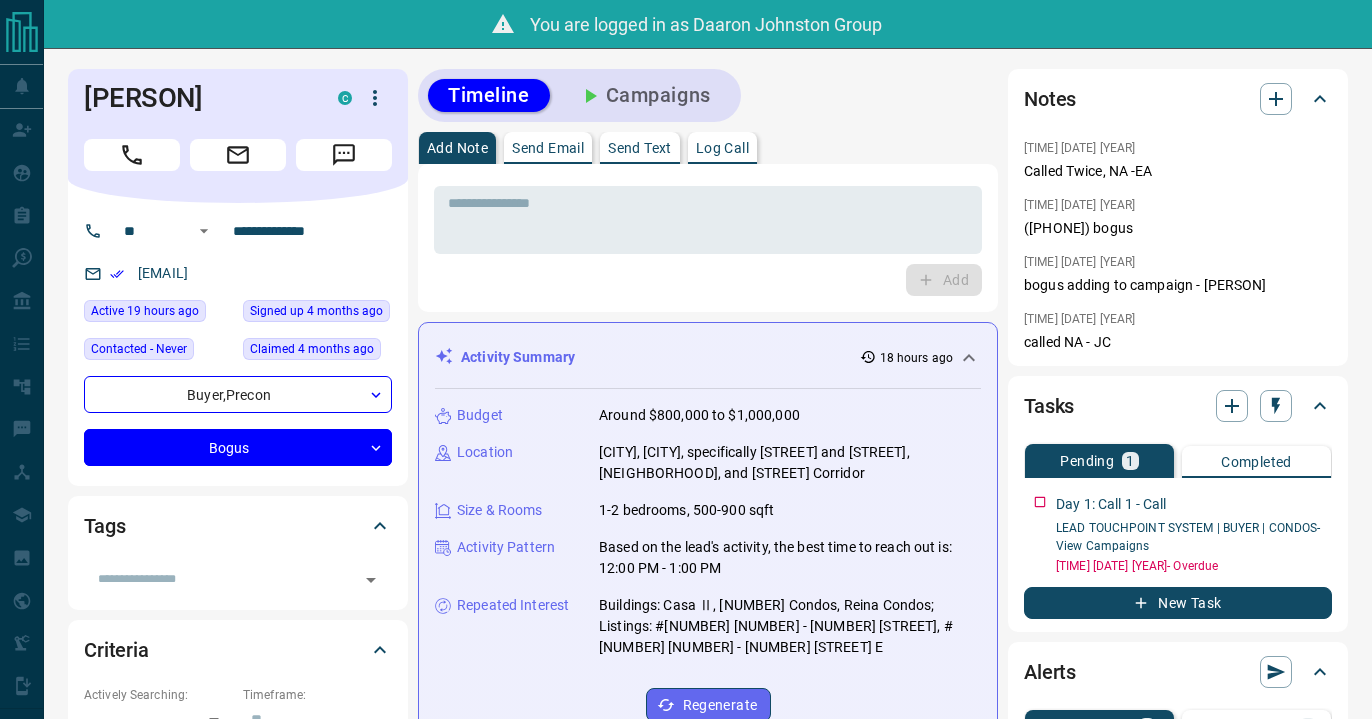 scroll, scrollTop: 0, scrollLeft: 0, axis: both 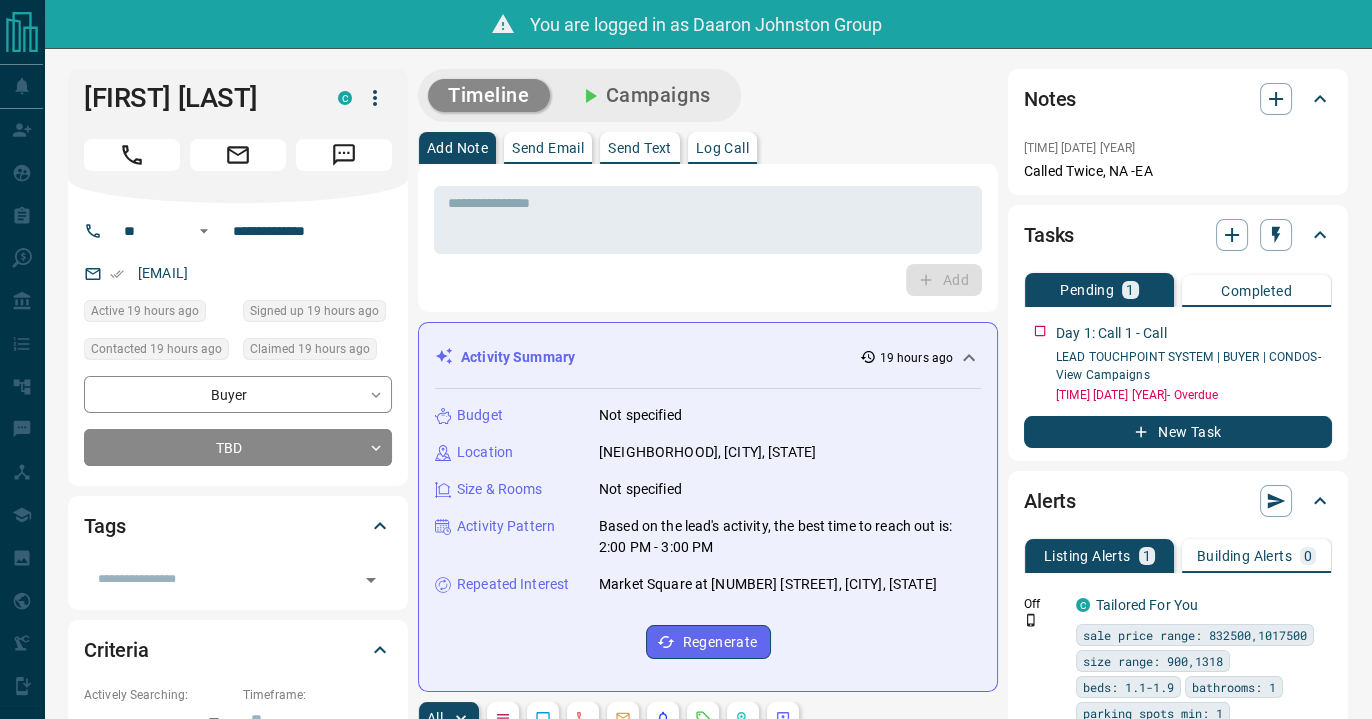 click on "Timeline Campaigns Add Note Send Email Send Text Log Call * ​ Add Activity Summary 19 hours ago Budget Not specified Location St. Lawrence, Toronto, ON Size & Rooms Not specified Activity Pattern Based on the lead's activity, the best time to reach out is:  2:00 PM - 3:00 PM Repeated Interest Market Square at 80 Front St E, Toronto, ON Regenerate All ​ 8:01 am Aug 5 2025 Campaign Error - Invalid Phone Number Failed to execute task for campaign due to an invalid phone number 8:01 am Aug 5 2025 Task Completed Text 7:19 am Aug 5 2025 Email Event - Open Day 1: Email 1: How can I help you with your condo search?  7:01 am Aug 5 2025 Email - Automated Automated email was sent to Ian Dewar from Daaron Johnston Group How can I help you with your condo search?  View Email 7:01 am Aug 5 2025 Task Completed Email 2:31 pm Aug 4 2025 Email - Opened Ian Dewar opened an email sent from Daaron Johnston Group Welcome to condos.ca! 2:20 pm Aug 4 2025 Viewed a Building  C Market Square 80 Front St E, Toronto, ON 2:20 pm :  C" at bounding box center [708, 1253] 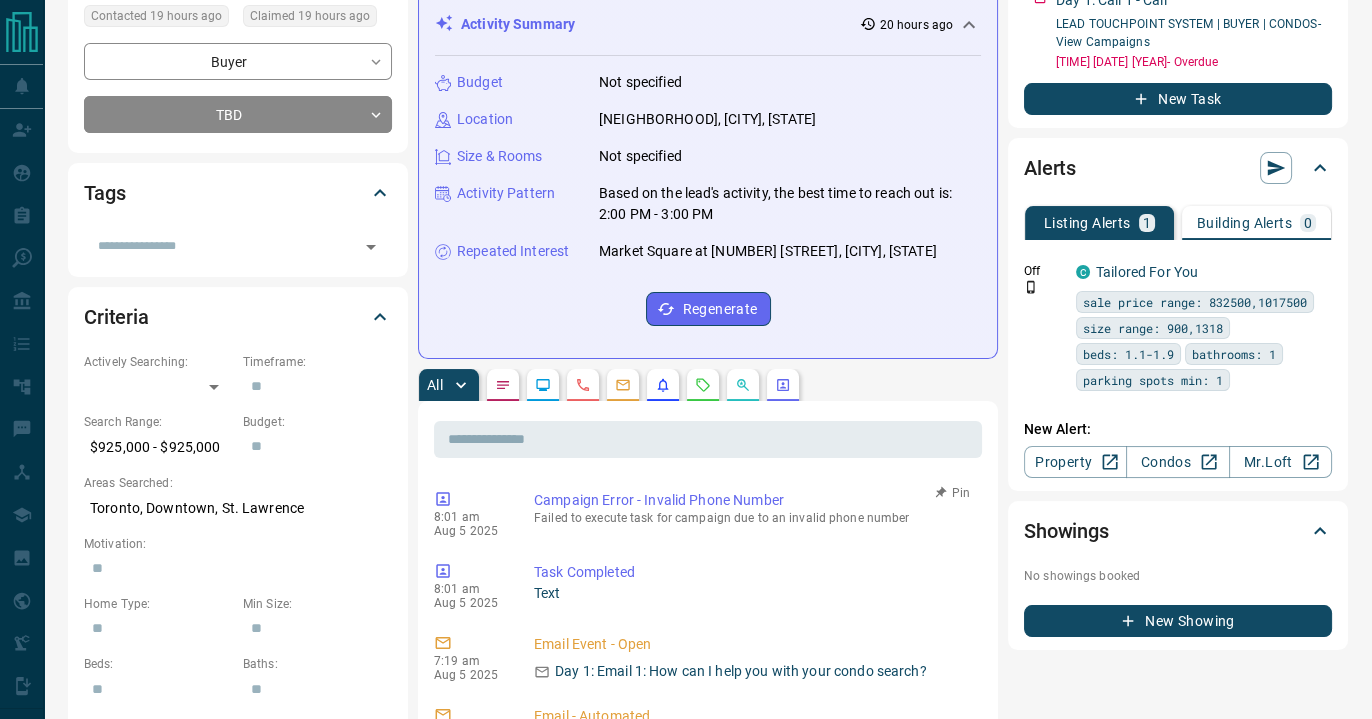 scroll, scrollTop: 0, scrollLeft: 0, axis: both 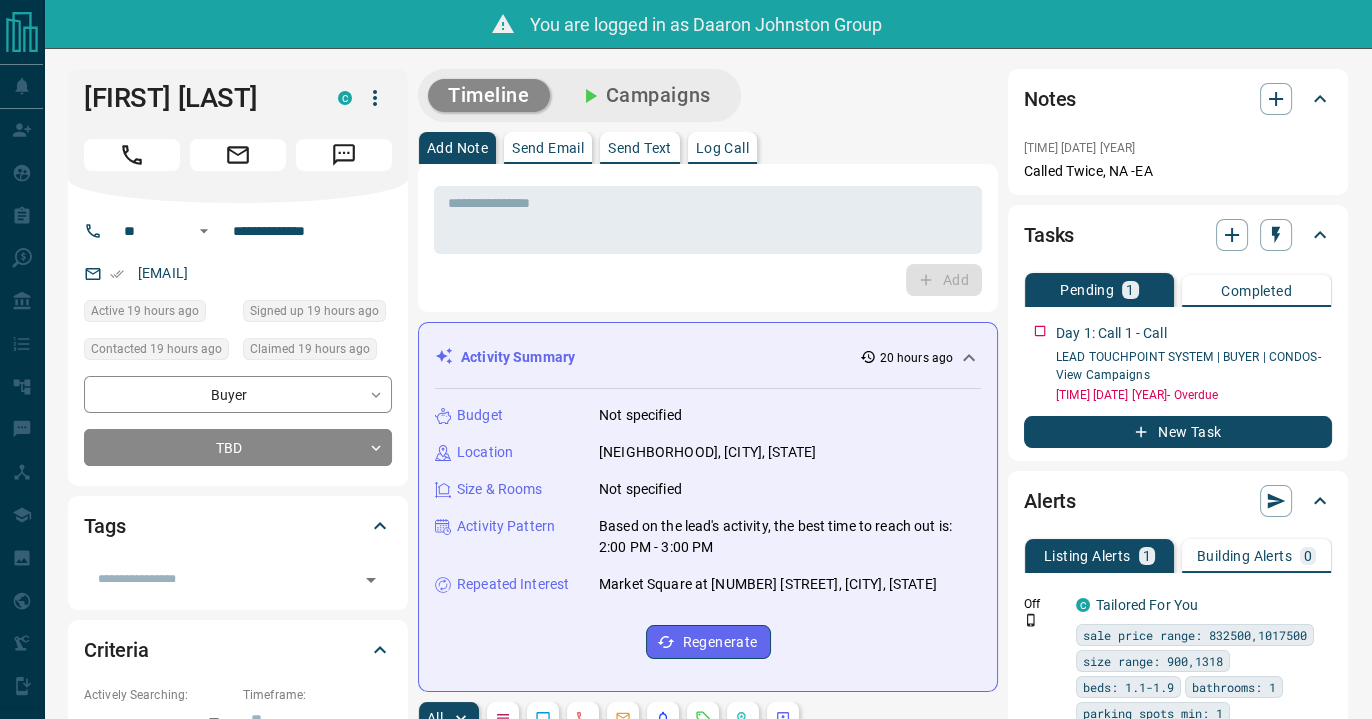 click on "Timeline Campaigns Add Note Send Email Send Text Log Call * ​ Add Activity Summary 20 hours ago Budget Not specified Location St. Lawrence, Toronto, ON Size & Rooms Not specified Activity Pattern Based on the lead's activity, the best time to reach out is:  2:00 PM - 3:00 PM Repeated Interest Market Square at 80 Front St E, Toronto, ON Regenerate All ​ 8:01 am Aug 5 2025 Campaign Error - Invalid Phone Number Failed to execute task for campaign due to an invalid phone number 8:01 am Aug 5 2025 Task Completed Text 7:19 am Aug 5 2025 Email Event - Open Day 1: Email 1: How can I help you with your condo search?  7:01 am Aug 5 2025 Email - Automated Automated email was sent to Ian Dewar from Daaron Johnston Group How can I help you with your condo search?  View Email 7:01 am Aug 5 2025 Task Completed Email 2:31 pm Aug 4 2025 Email - Opened Ian Dewar opened an email sent from Daaron Johnston Group Welcome to condos.ca! 2:20 pm Aug 4 2025 Viewed a Building  C Market Square 80 Front St E, Toronto, ON 2:20 pm :  C" at bounding box center [883, 1253] 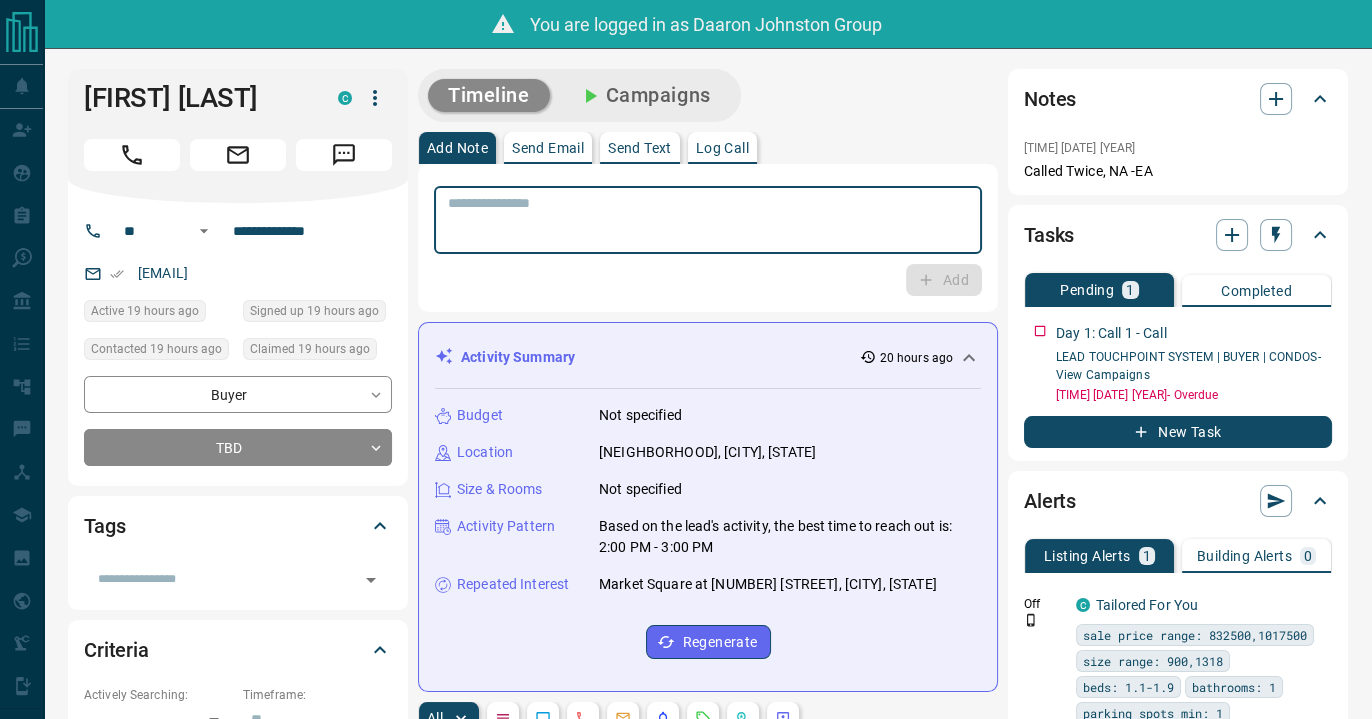 click at bounding box center (708, 220) 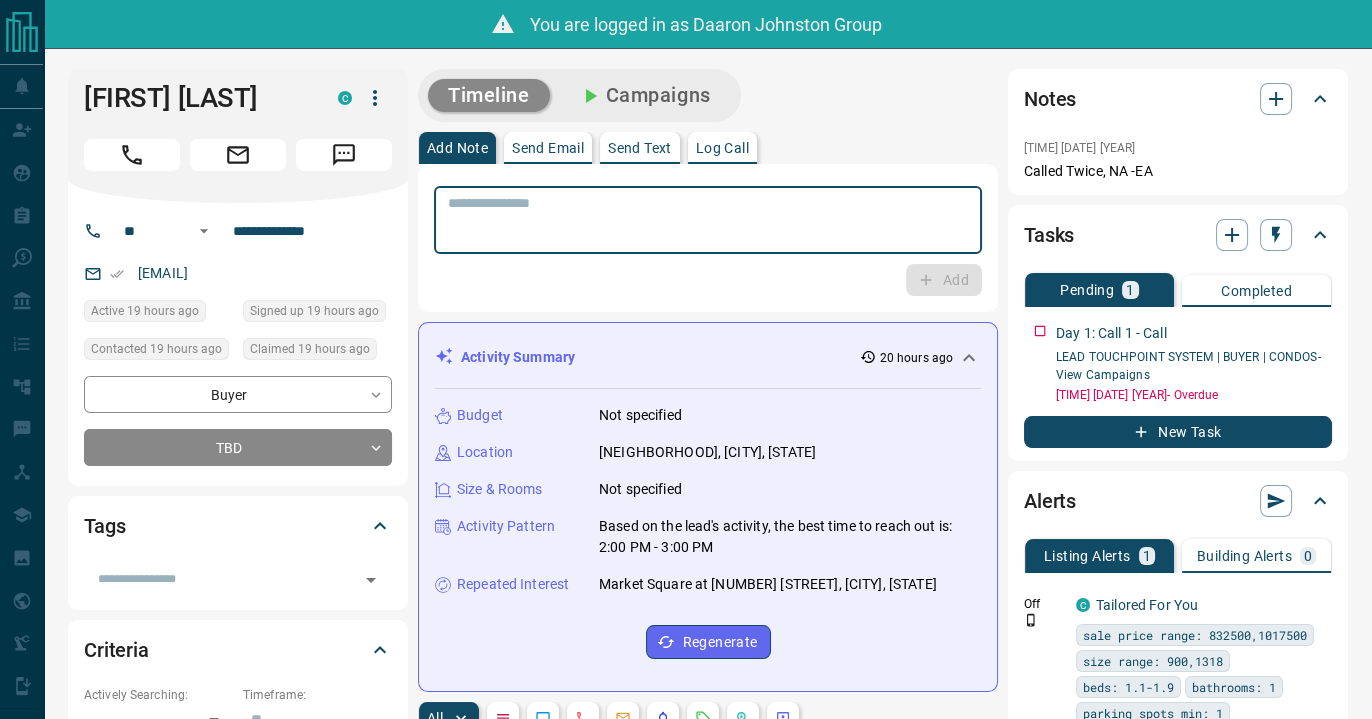 paste on "**********" 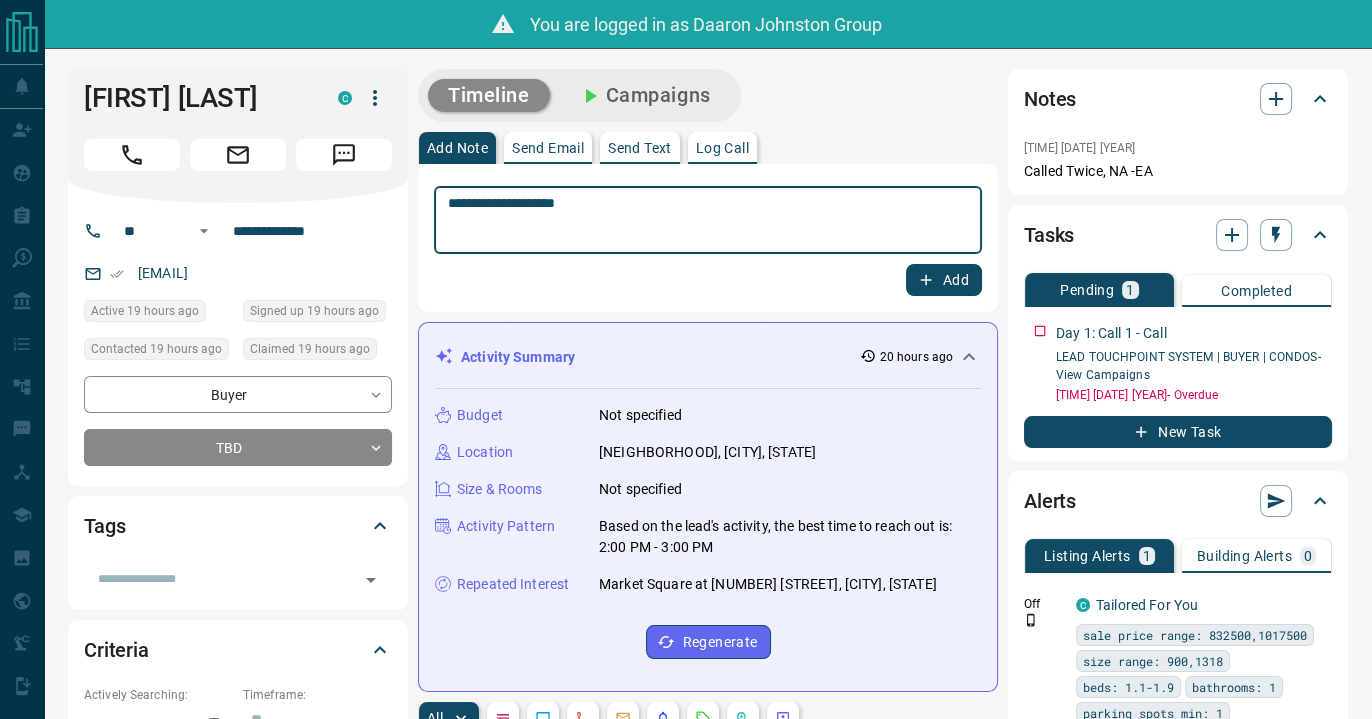 type on "**********" 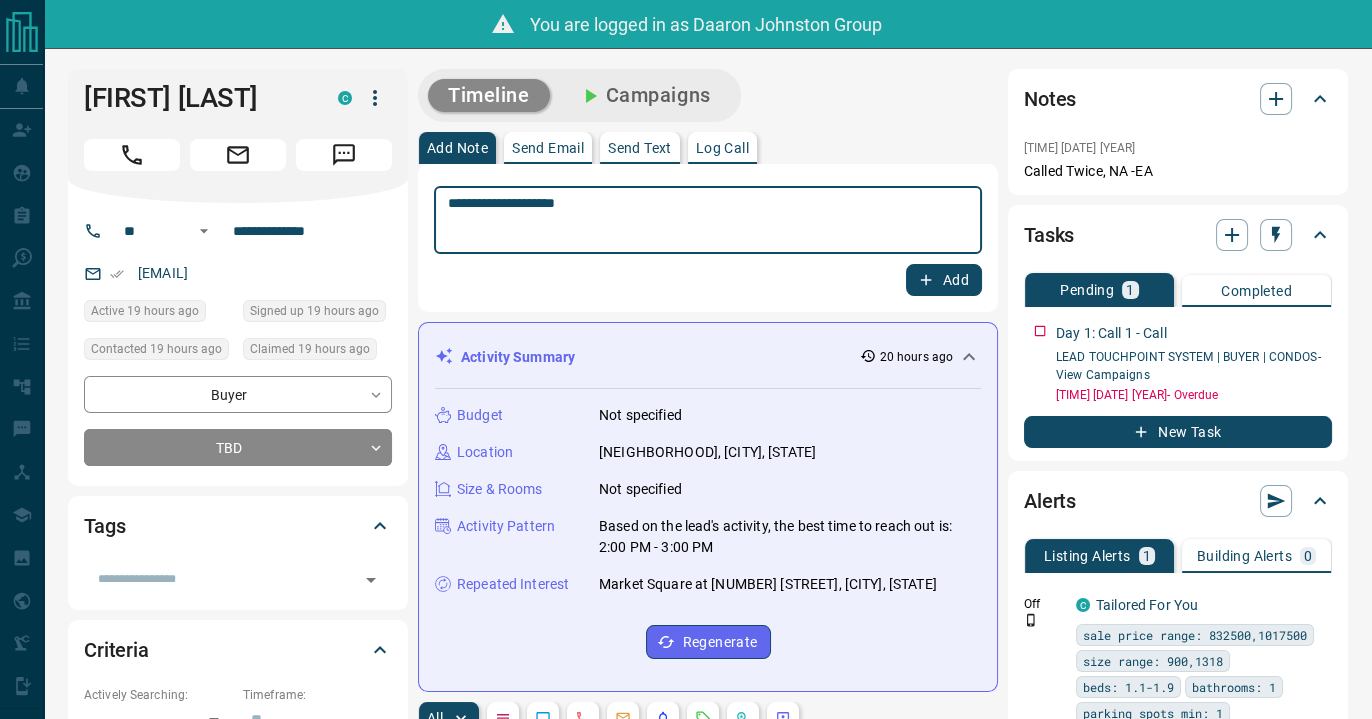 click 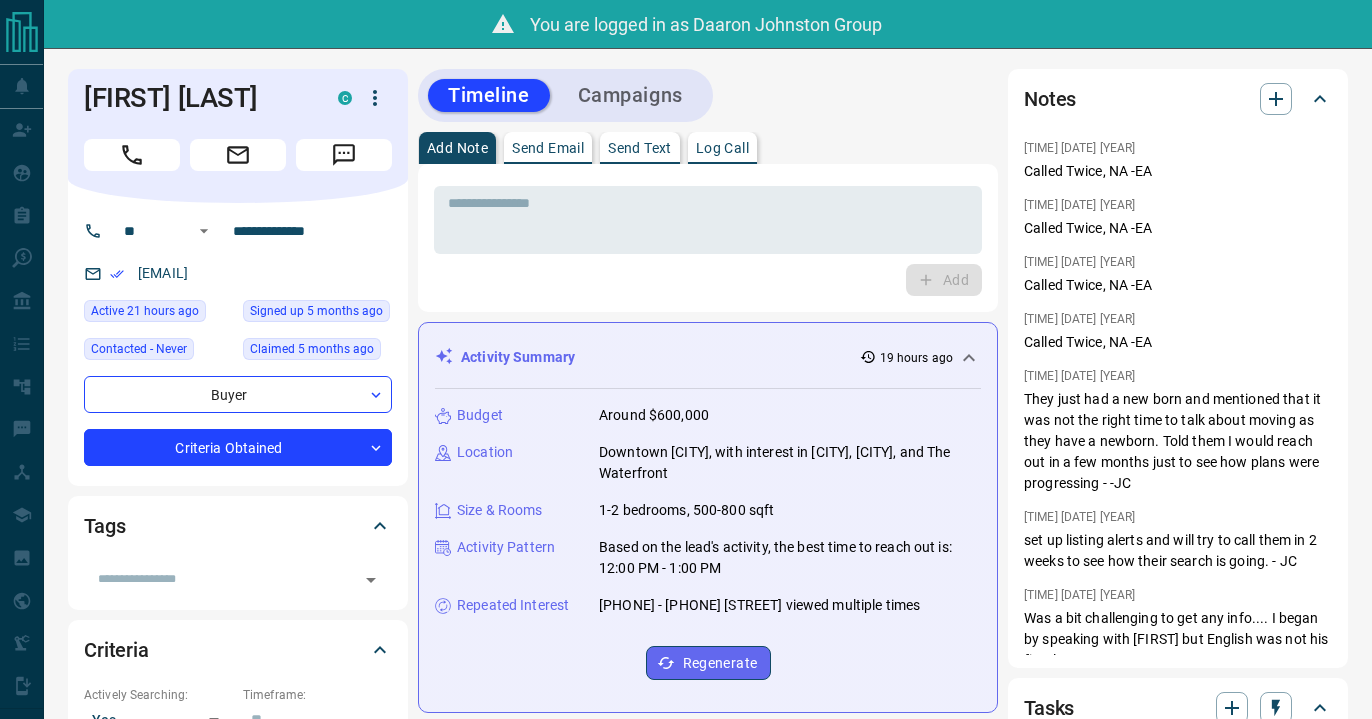 scroll, scrollTop: 0, scrollLeft: 0, axis: both 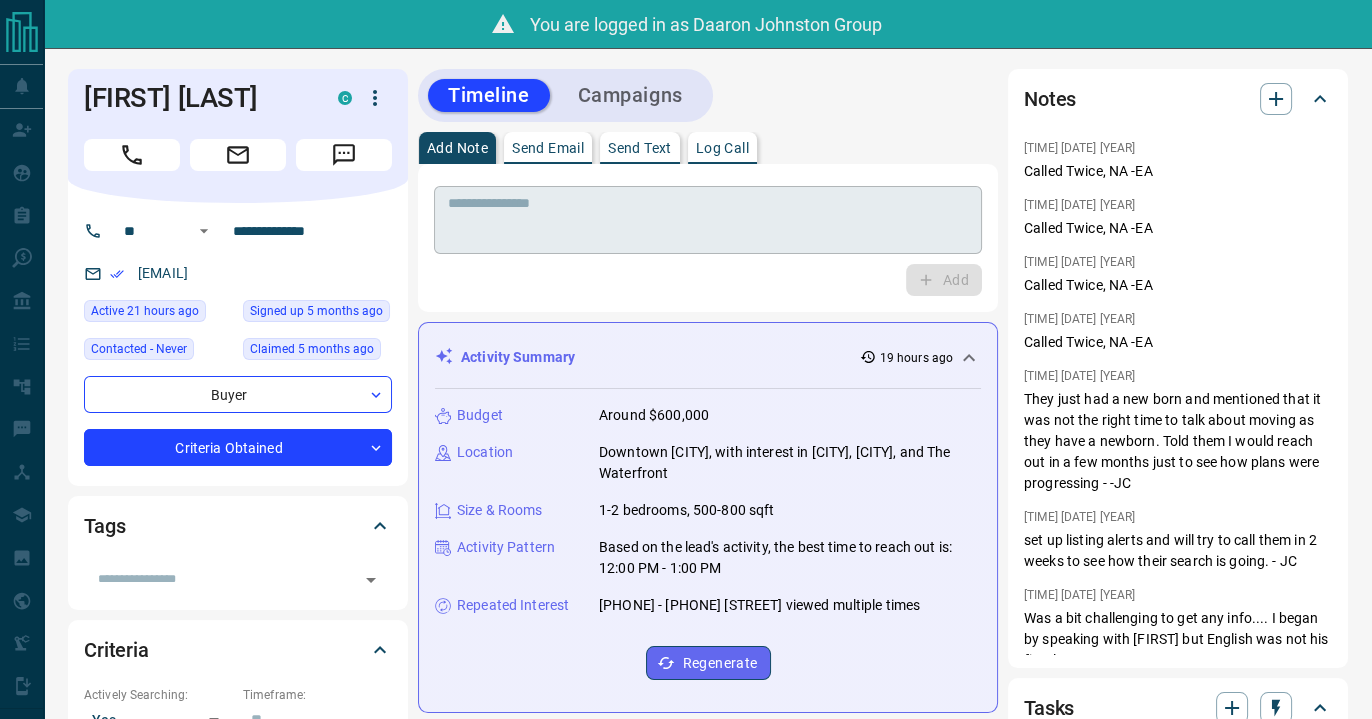 click at bounding box center (708, 220) 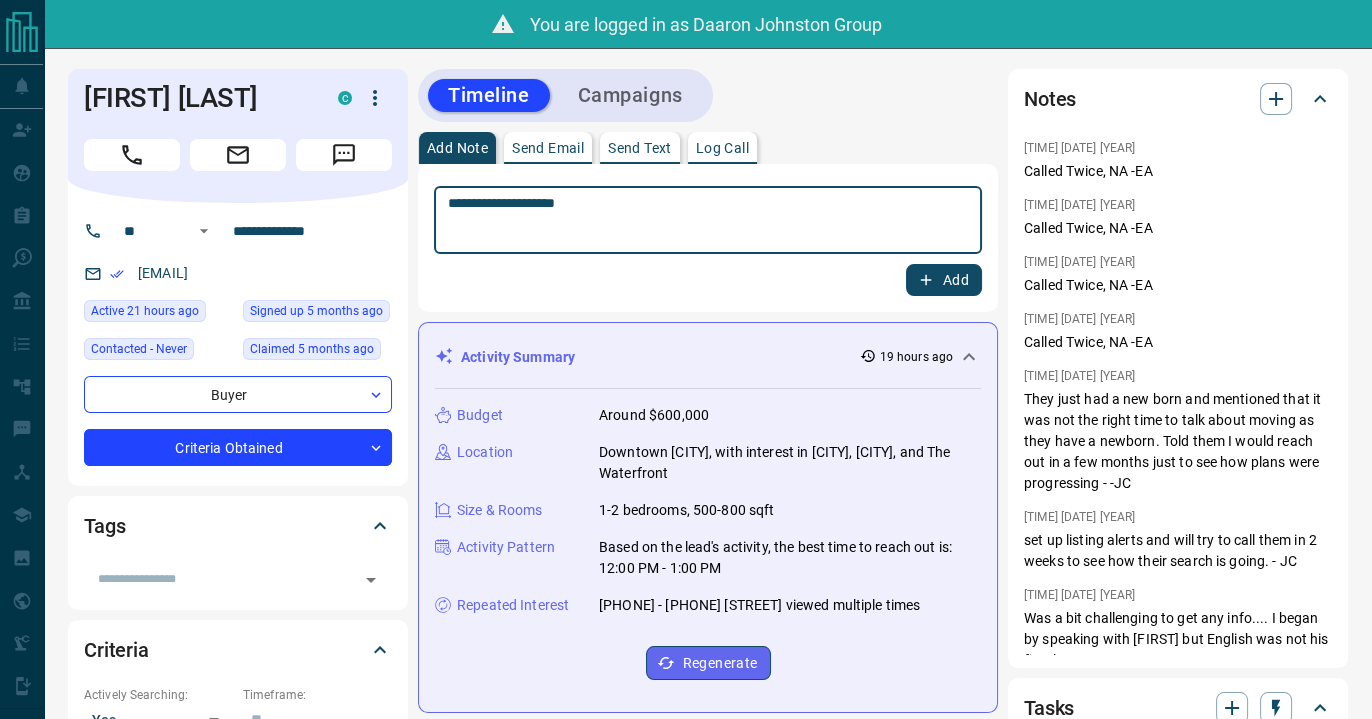type on "**********" 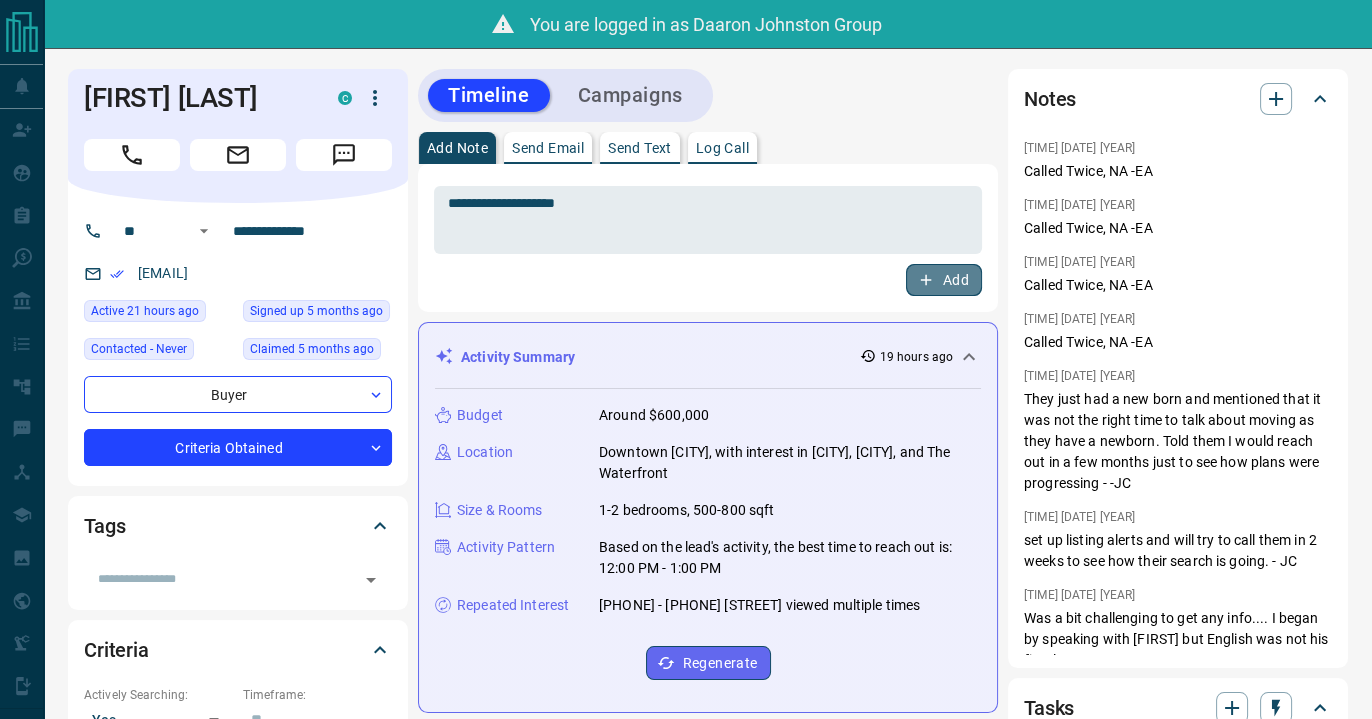 click on "Add" at bounding box center [944, 280] 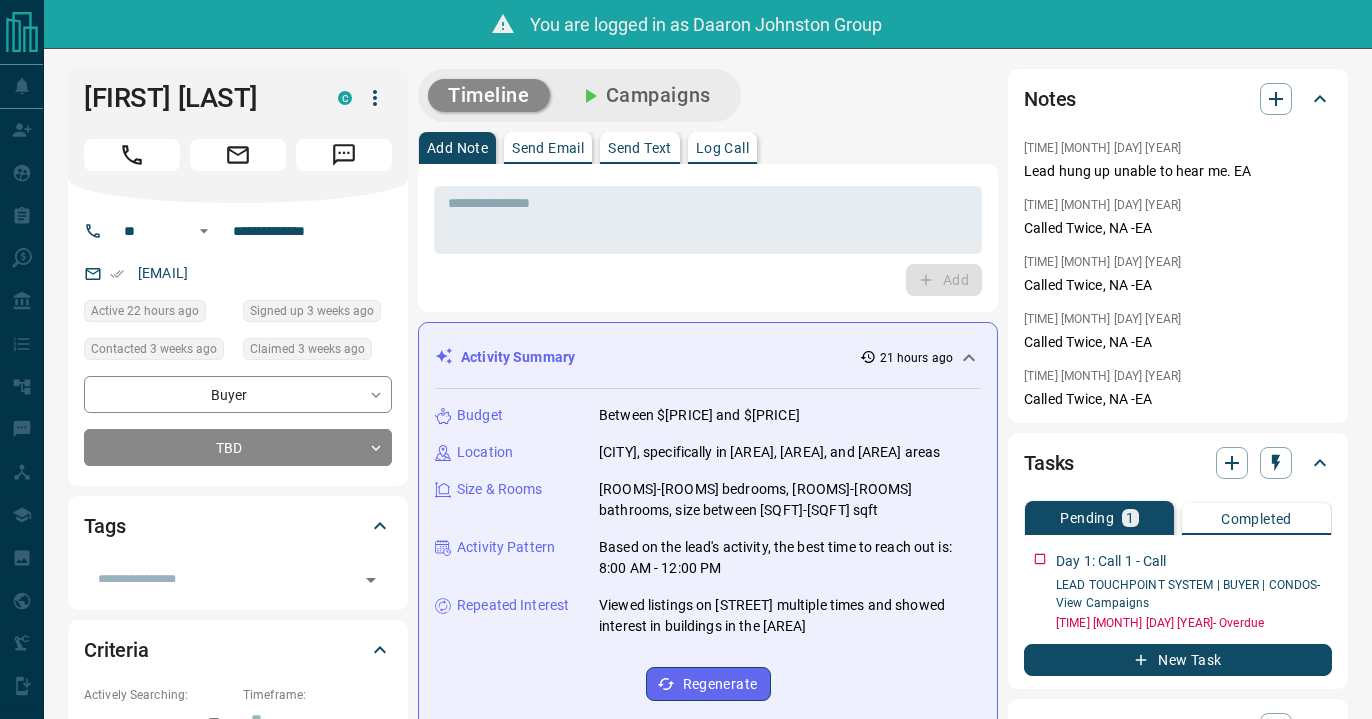 scroll, scrollTop: 0, scrollLeft: 0, axis: both 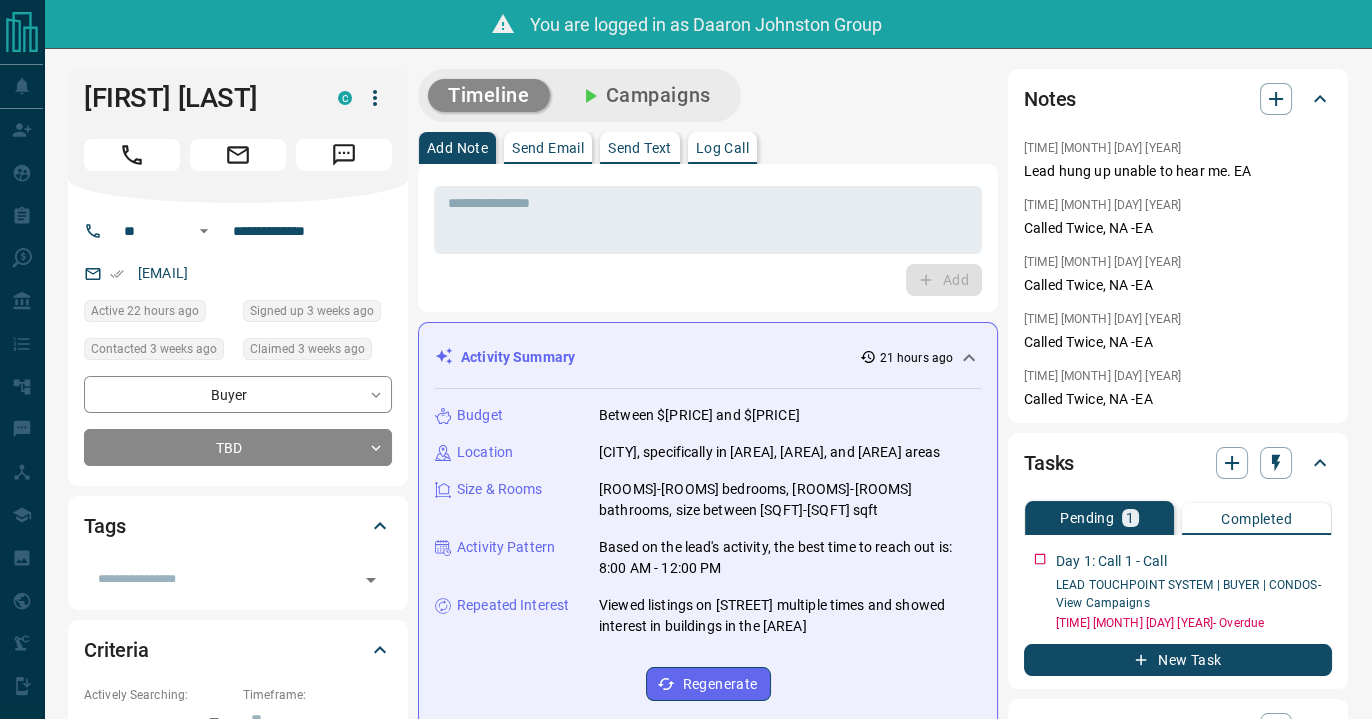 click on "Timeline Campaigns Add Note Send Email Send Text Log Call * ​ Add Activity Summary [HOURS] ago Budget Between $[PRICE] and $[PRICE] Location [CITY], specifically in [AREA], [AREA], and [AREA] areas Size & Rooms [ROOMS]-[ROOMS] bedrooms, [ROOMS]-[ROOMS] bathrooms, size between [SQFT]-[SQFT] sqft Activity Pattern Based on the lead's activity, the best time to reach out is: [TIME] - [TIME] Repeated Interest Viewed listings on [STREET] multiple times and showed interest in buildings in the [AREA] Regenerate All ​ [TIME] [MONTH] [DAY] [YEAR] Viewed a Listing C [NUMBER] [STREET], [AREA] | [AREA] | [AREA], [AREA] [ROOMS] [ROOMS] [SQFT] - [SQFT] sqft [ID] [TIME] [MONTH] [DAY] [YEAR] Lead Profile Updated updated the following fields: Search Range (Max) : [PRICE] [TIME] [MONTH] [DAY] [YEAR] Viewed a Building C [STREET] [NUMBER] [STREET], [CITY], [STATE] High-Rise | [YEAR] | [FLOORS] floors | [UNITS] units [TIME] [MONTH] [DAY] [YEAR] Viewed a Listing C [NUMBER] [STREET] , [AREA] | [AREA] | [AREA], [AREA] [ROOMS] [ROOMS] [SQFT] - [SQFT] sqft" at bounding box center [708, 1274] 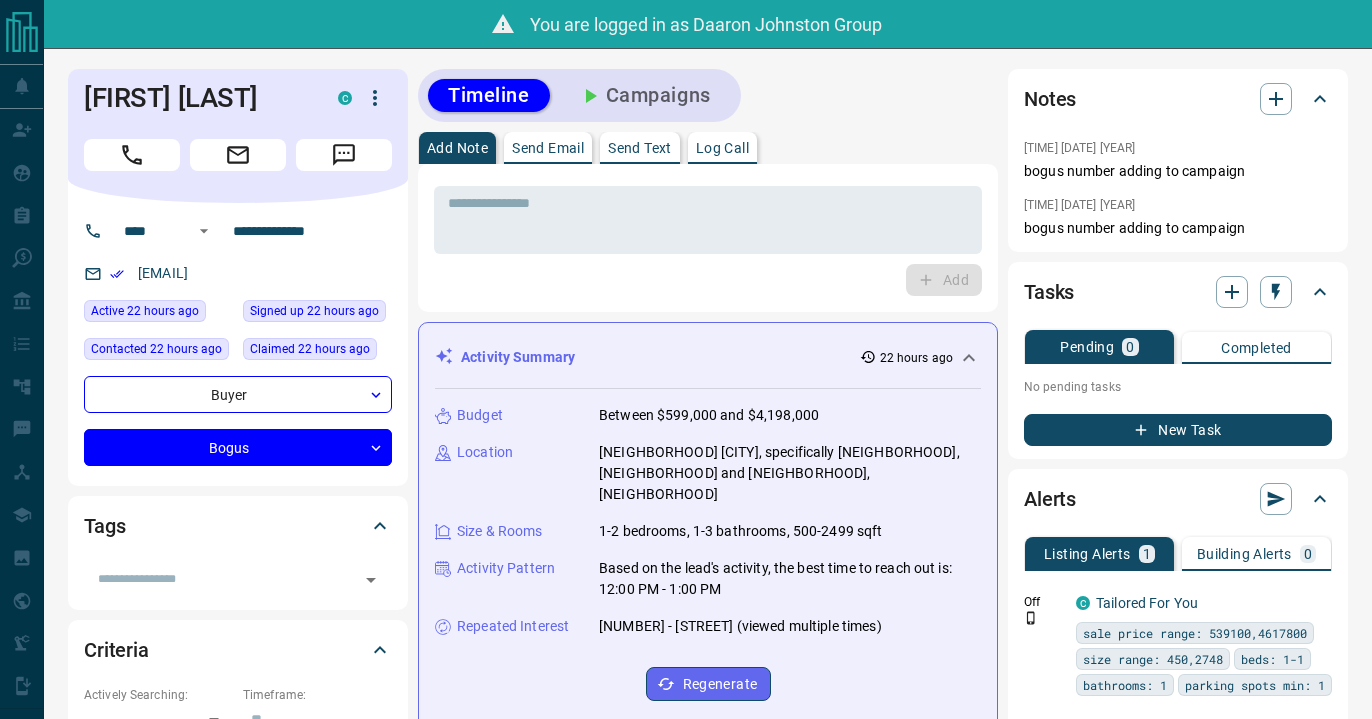 scroll, scrollTop: 0, scrollLeft: 0, axis: both 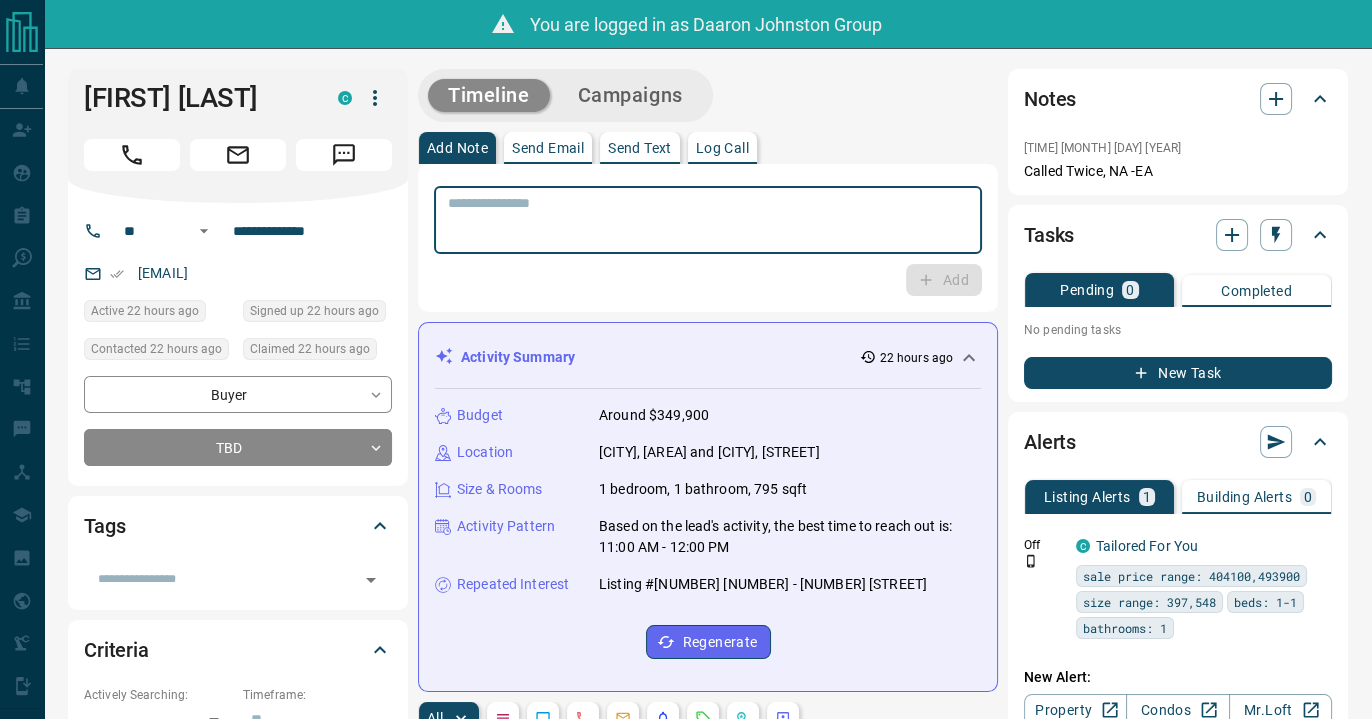 click at bounding box center (708, 220) 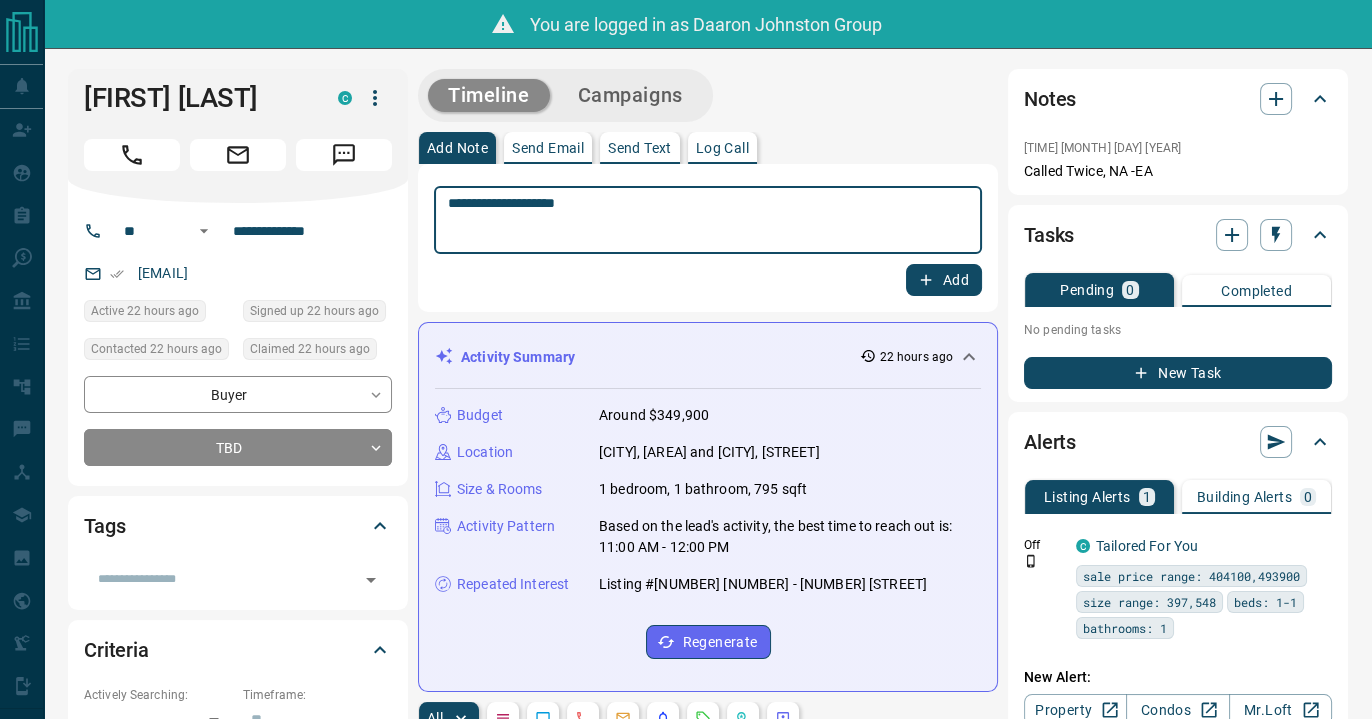 type on "**********" 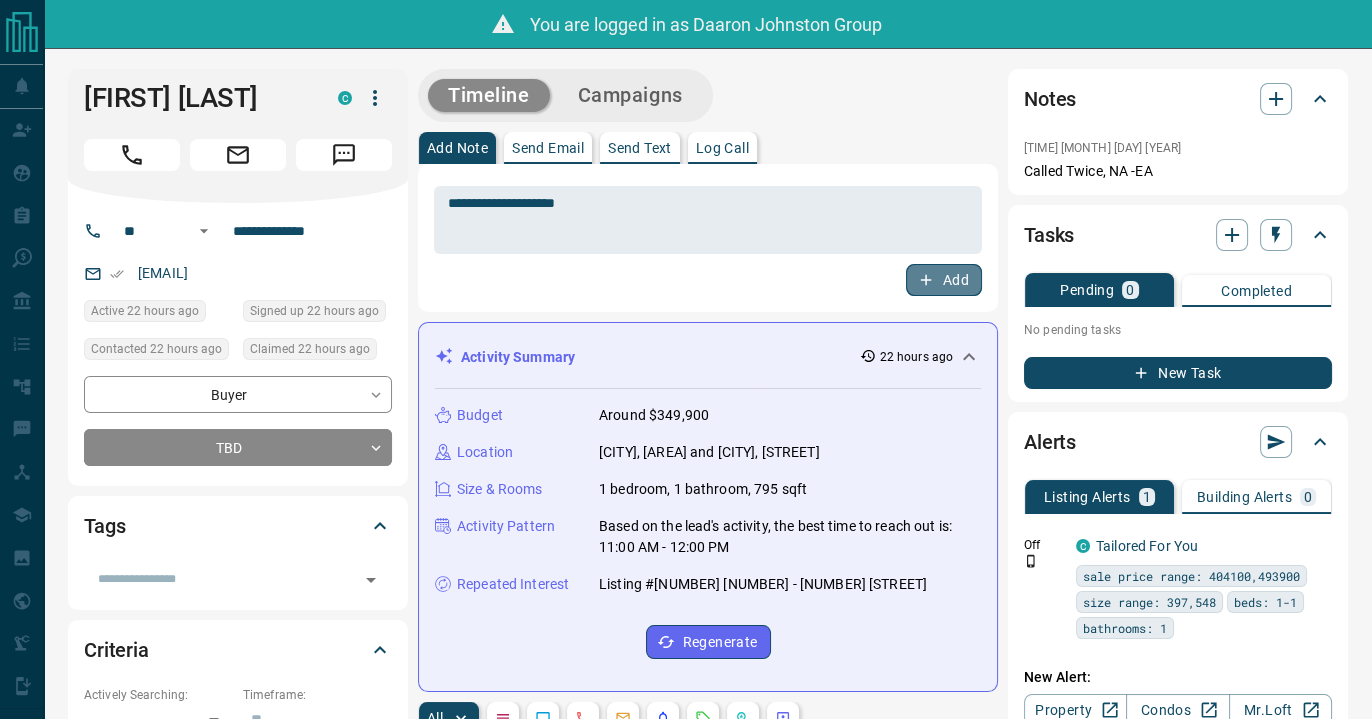 click on "Add" at bounding box center [944, 280] 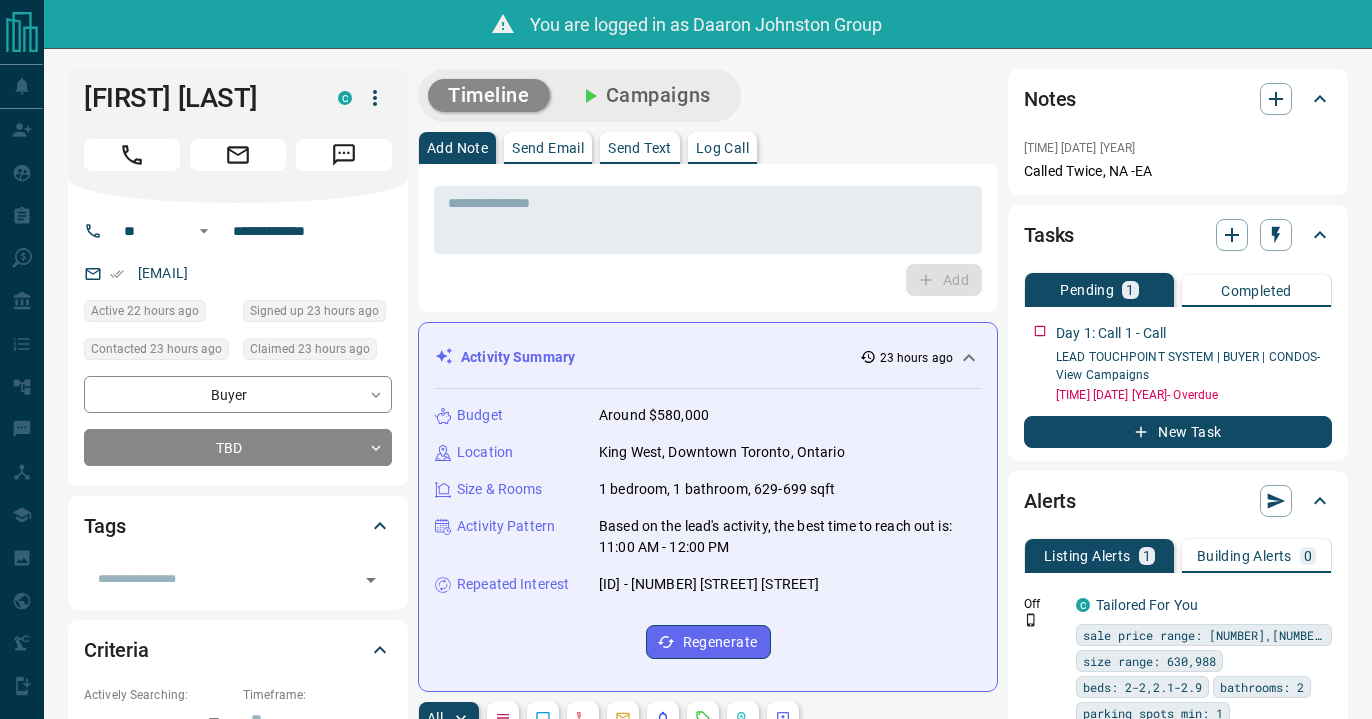scroll, scrollTop: 0, scrollLeft: 0, axis: both 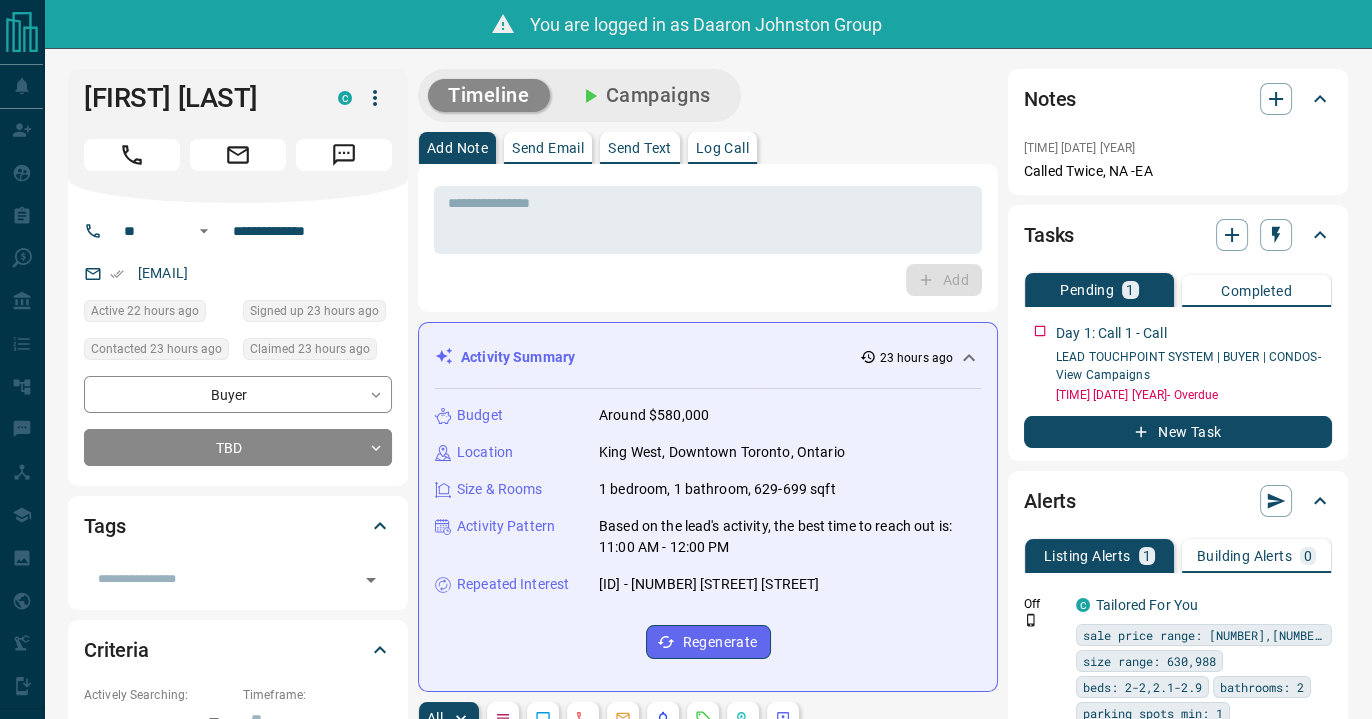 click on "You are logged in as Daaron Johnston Group" at bounding box center [686, 24] 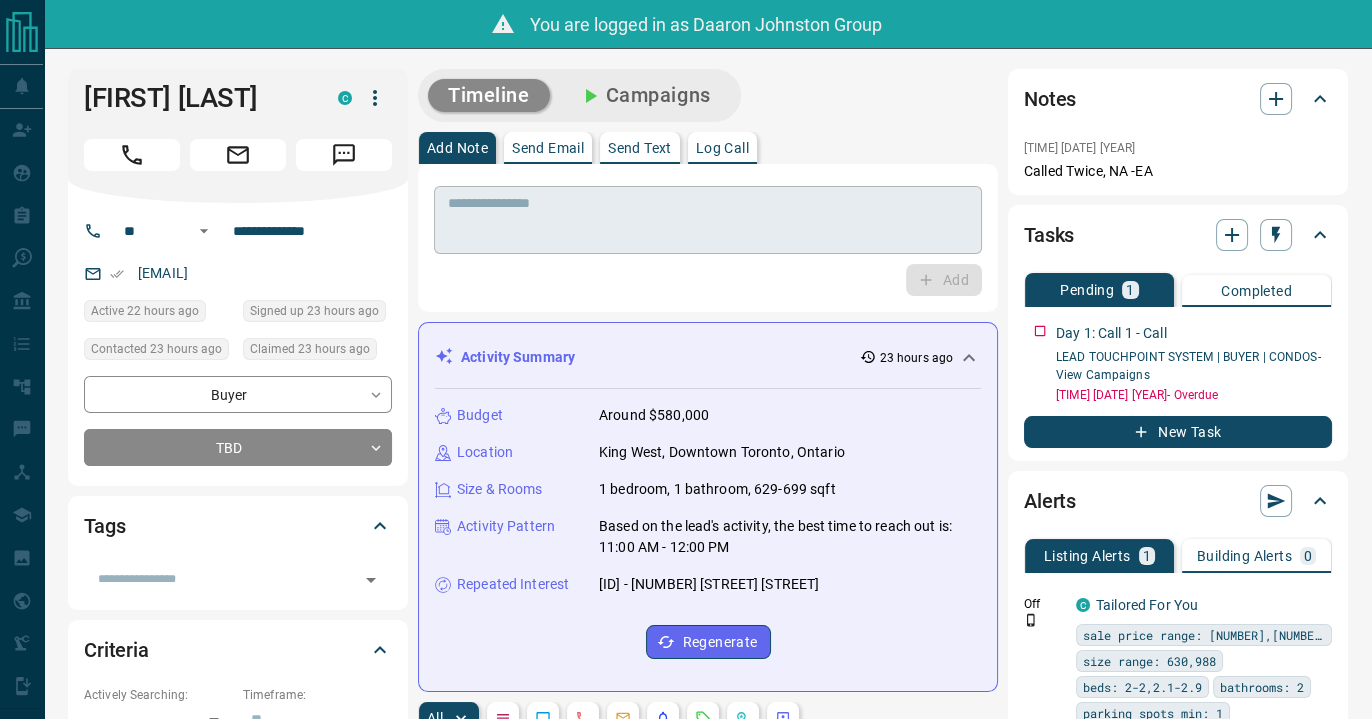 click at bounding box center [708, 220] 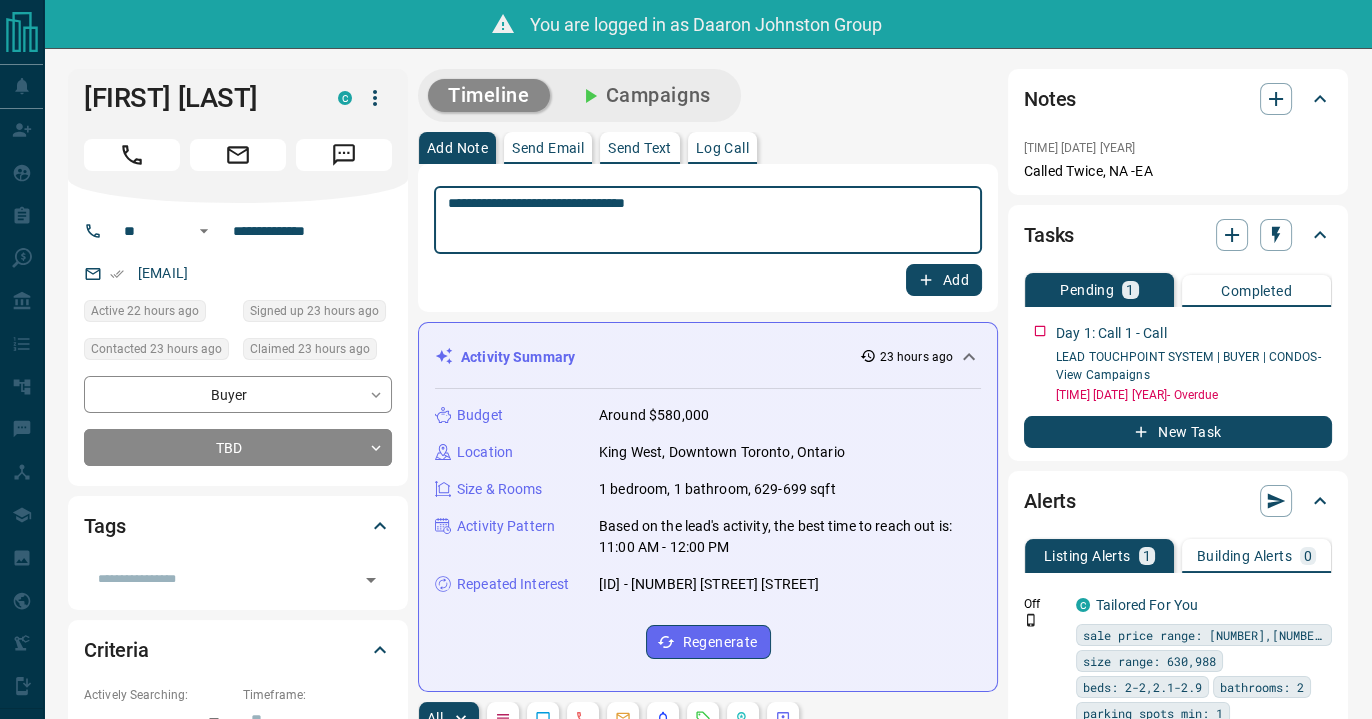 type on "**********" 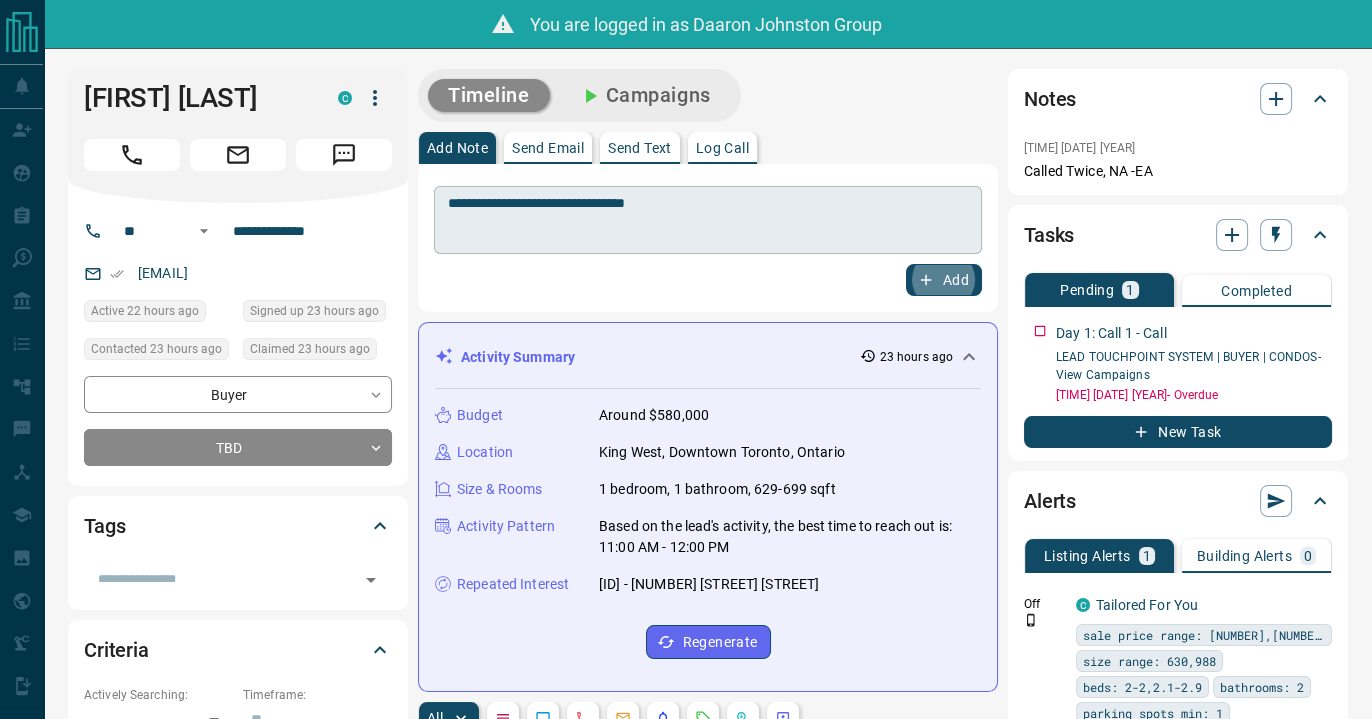 type 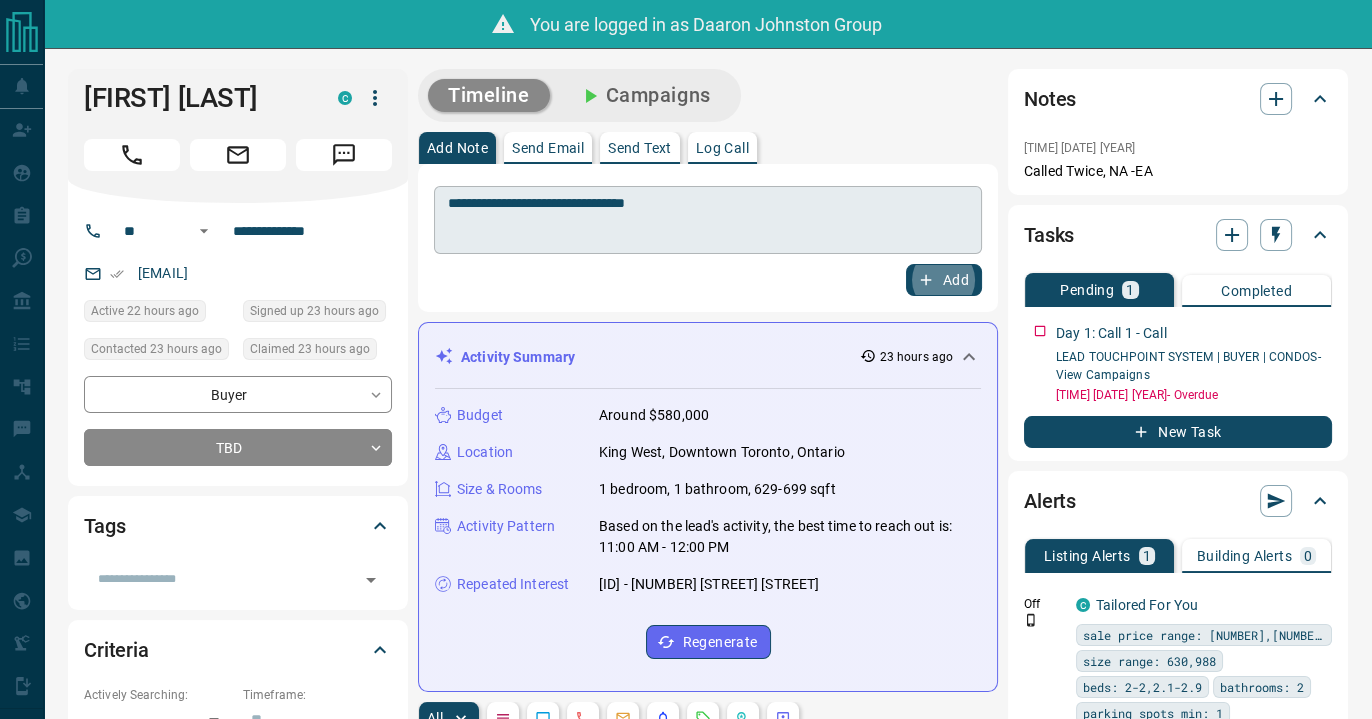 click on "Add" at bounding box center (944, 280) 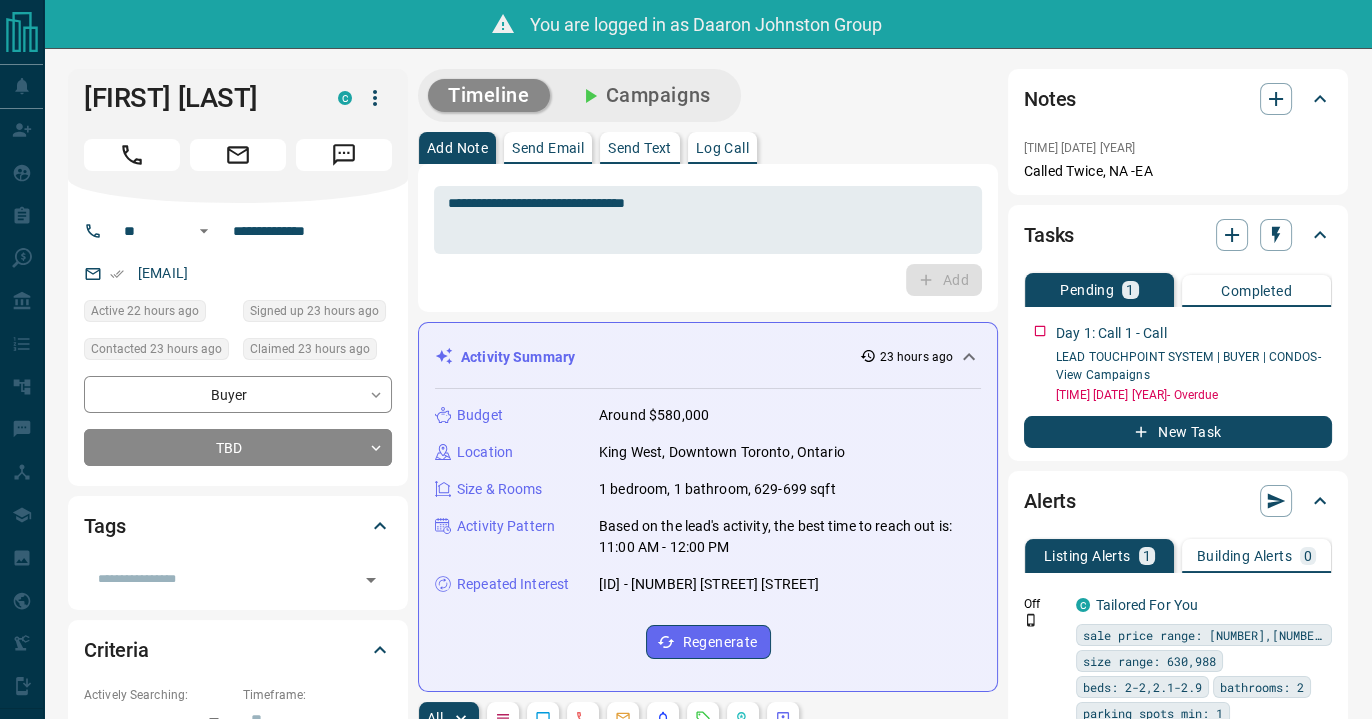 click on "**********" at bounding box center (708, 238) 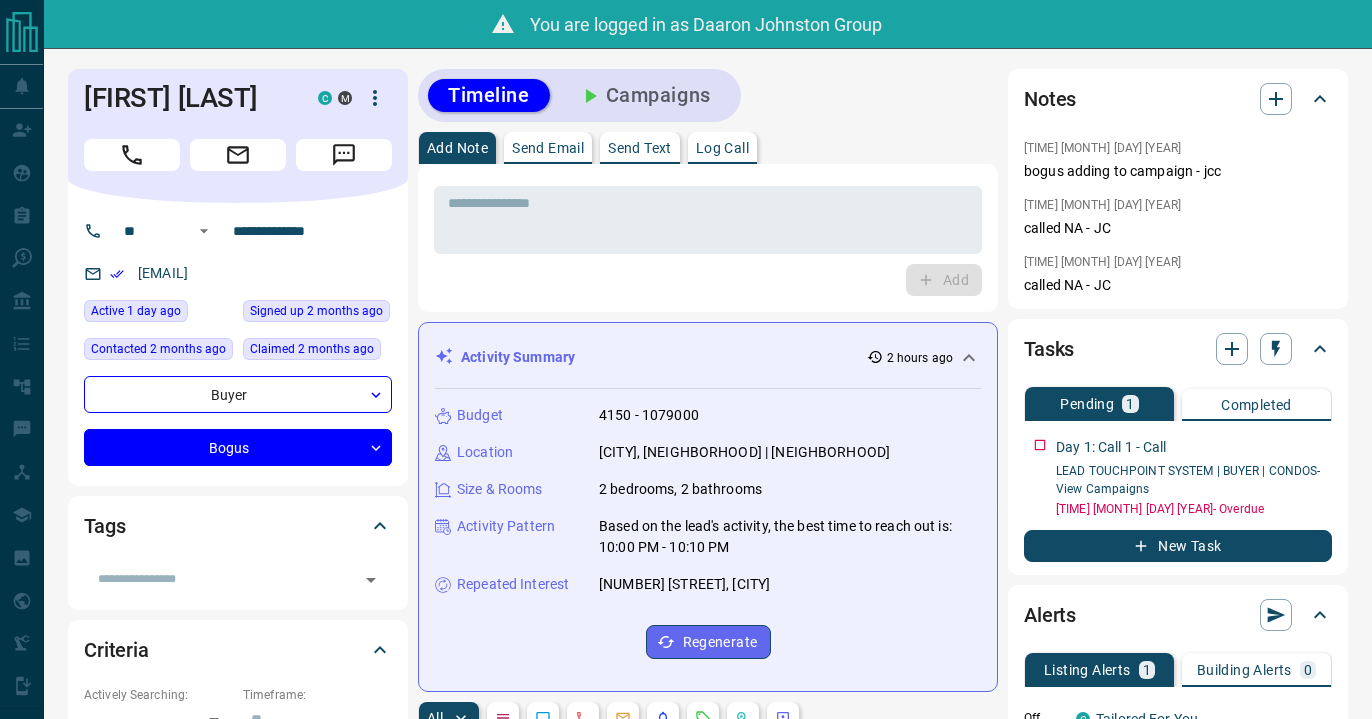 scroll, scrollTop: 0, scrollLeft: 0, axis: both 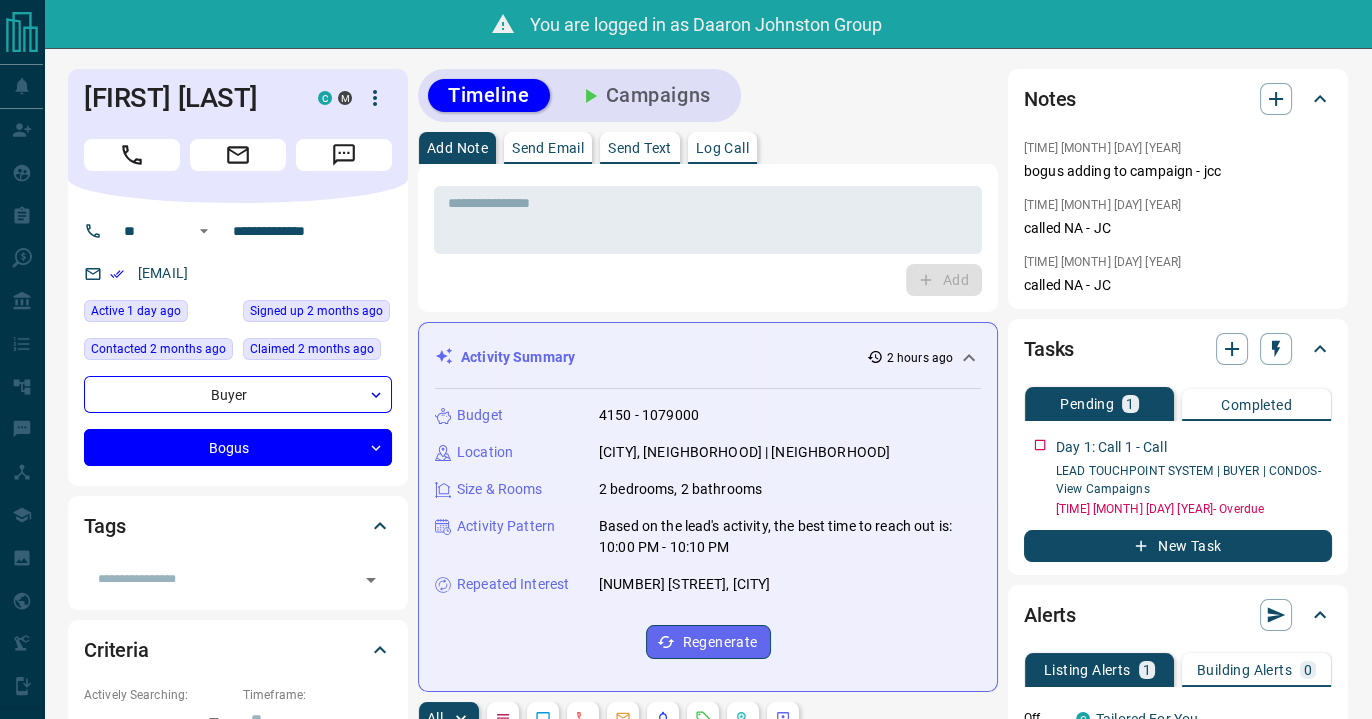 click on "Add" at bounding box center (708, 280) 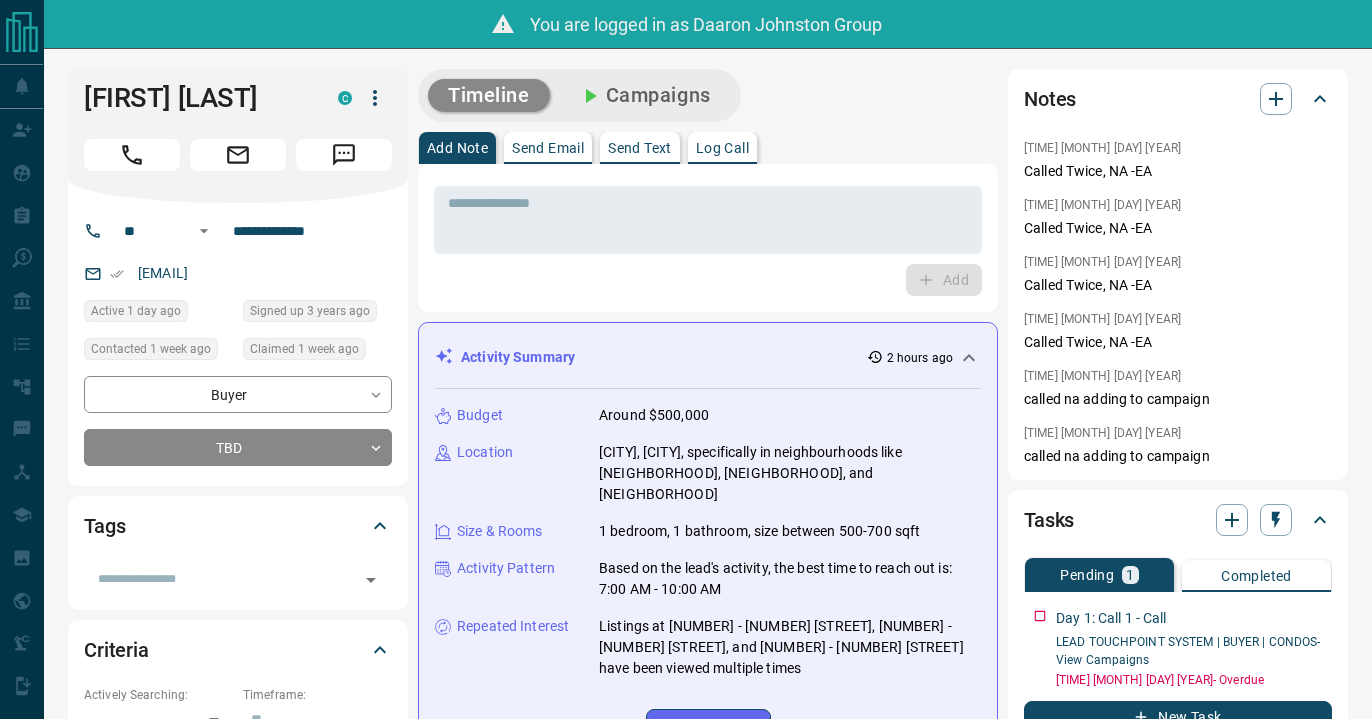 scroll, scrollTop: 0, scrollLeft: 0, axis: both 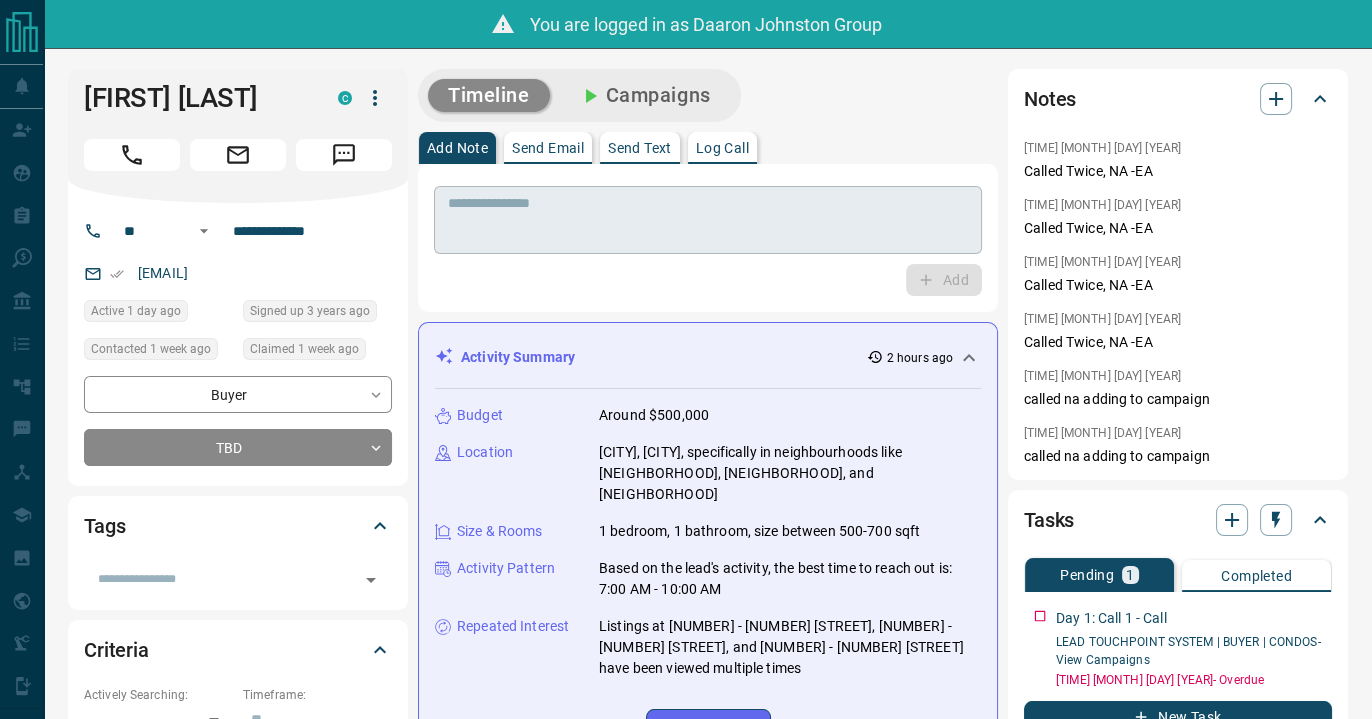 click at bounding box center (708, 220) 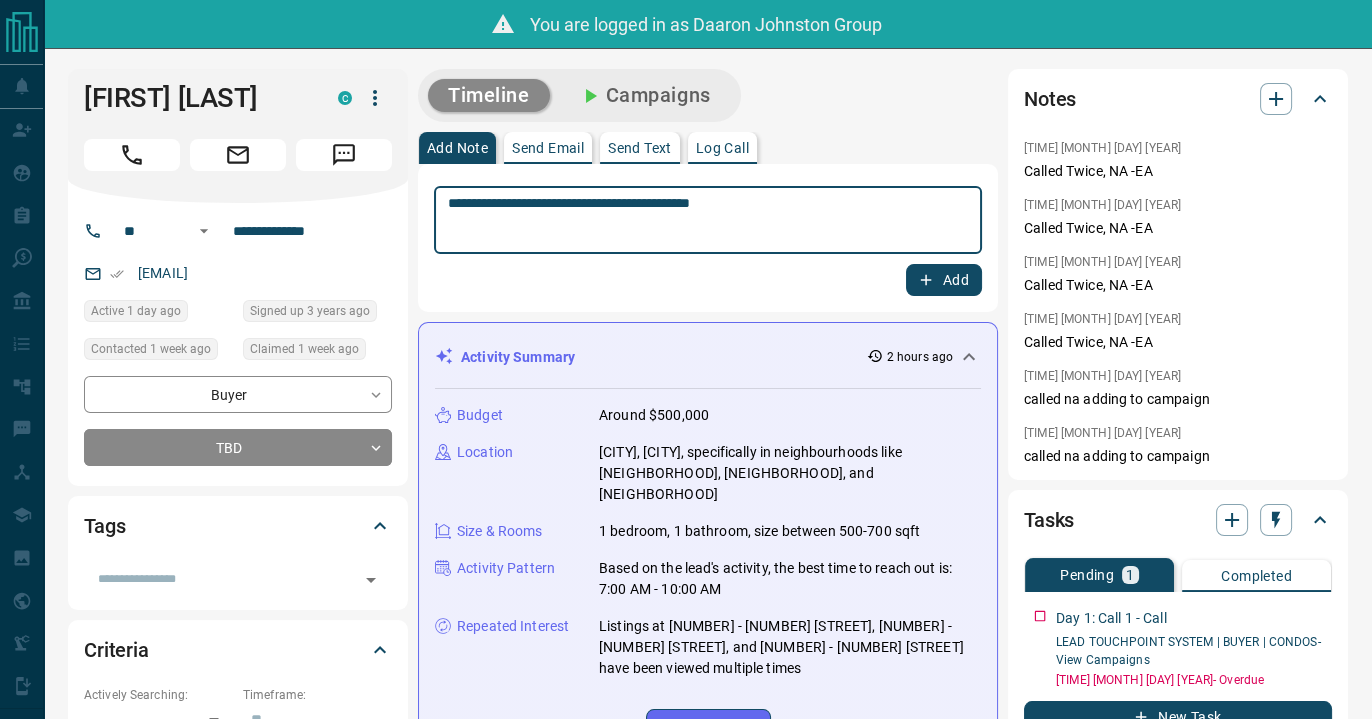 type on "**********" 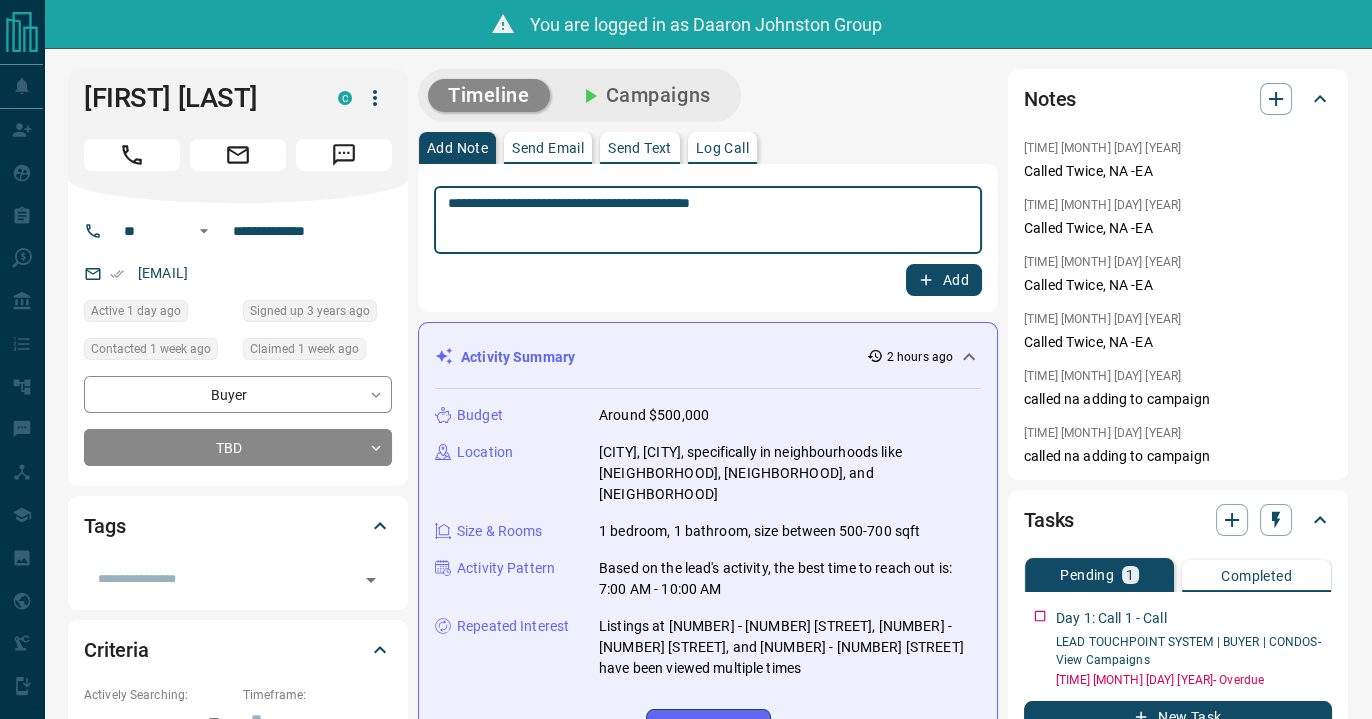 type 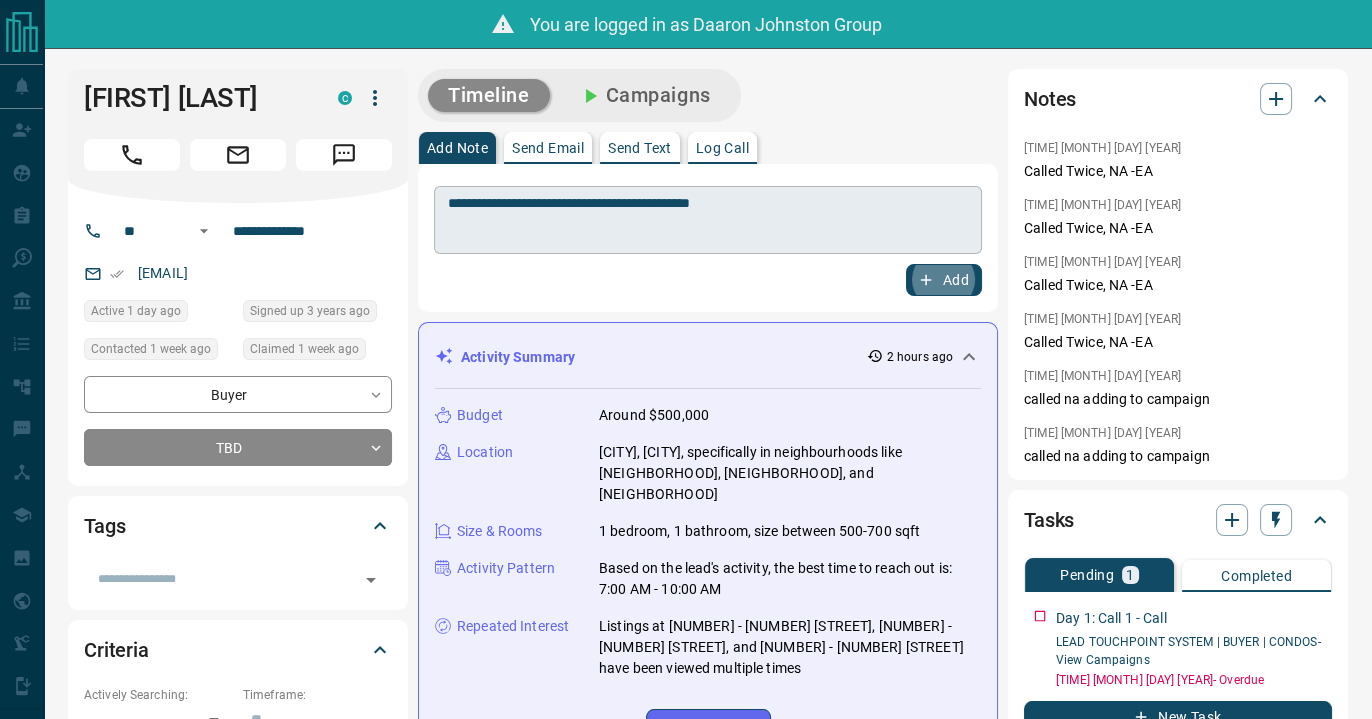click on "Add" at bounding box center (944, 280) 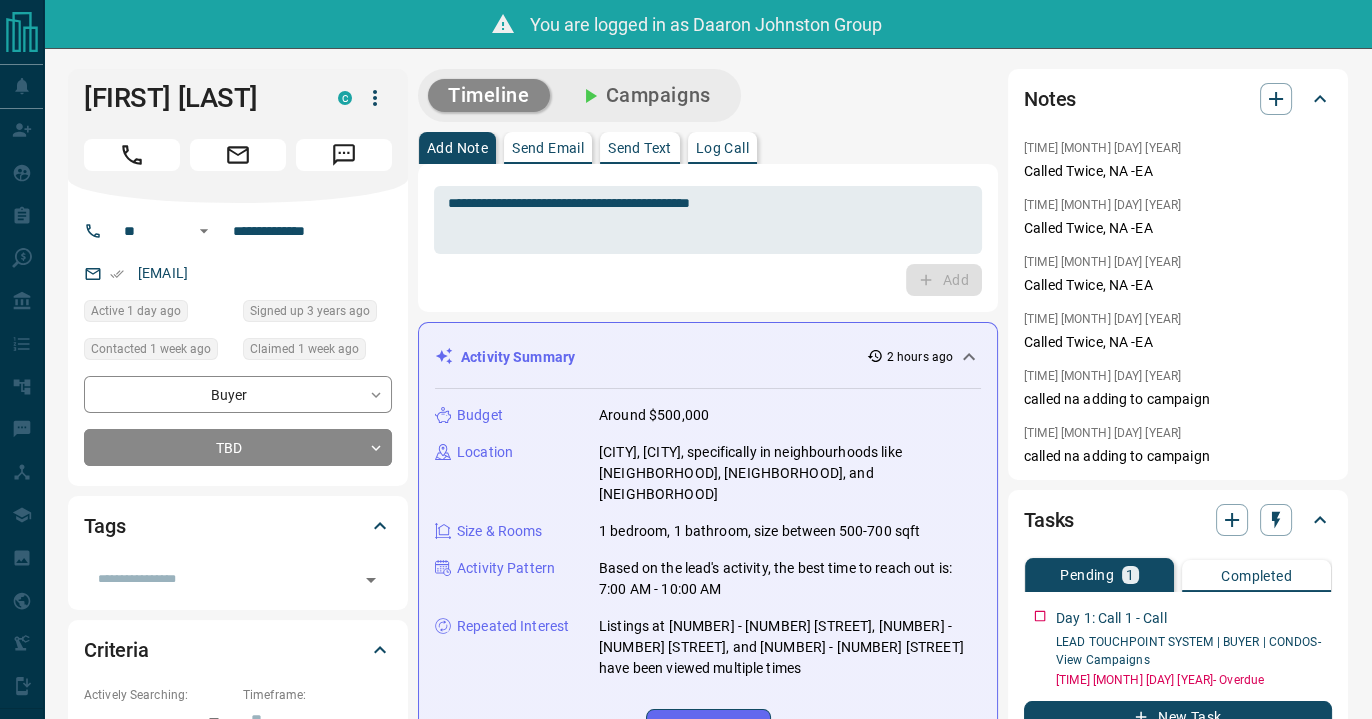 click on "Timeline Campaigns" at bounding box center (708, 95) 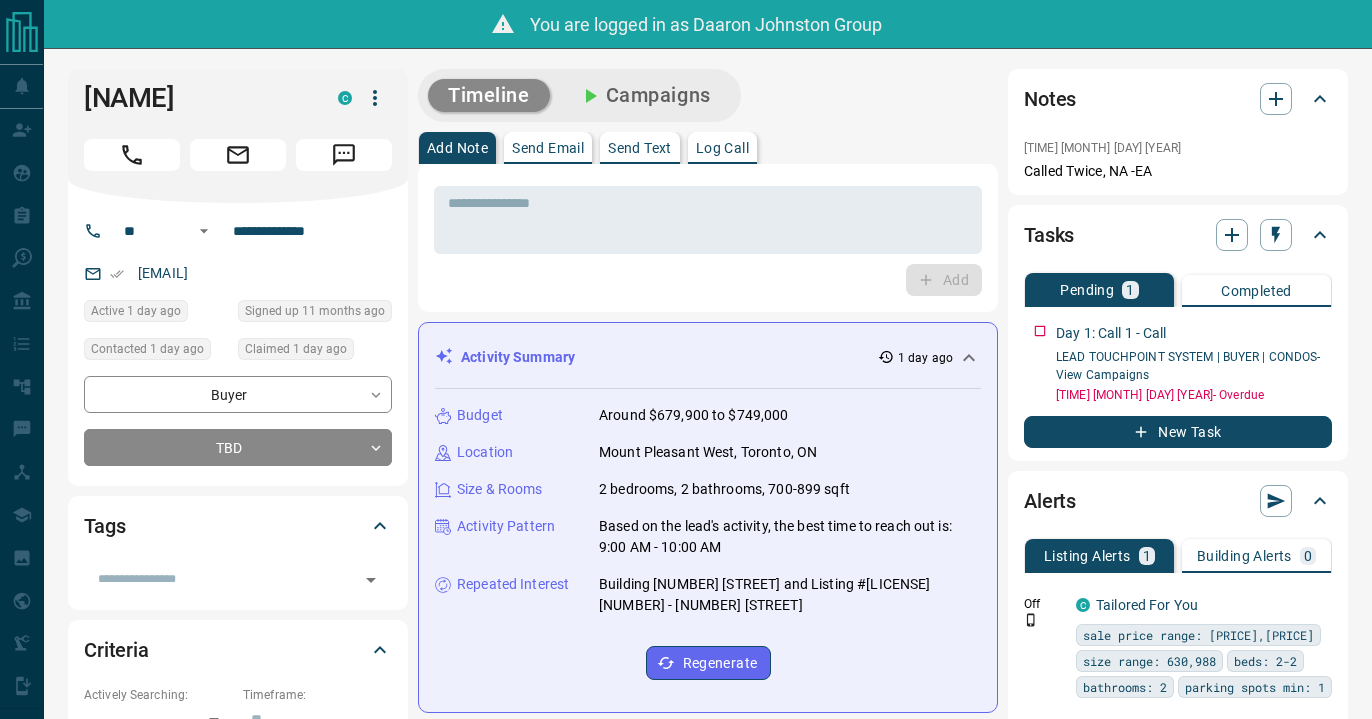 scroll, scrollTop: 0, scrollLeft: 0, axis: both 